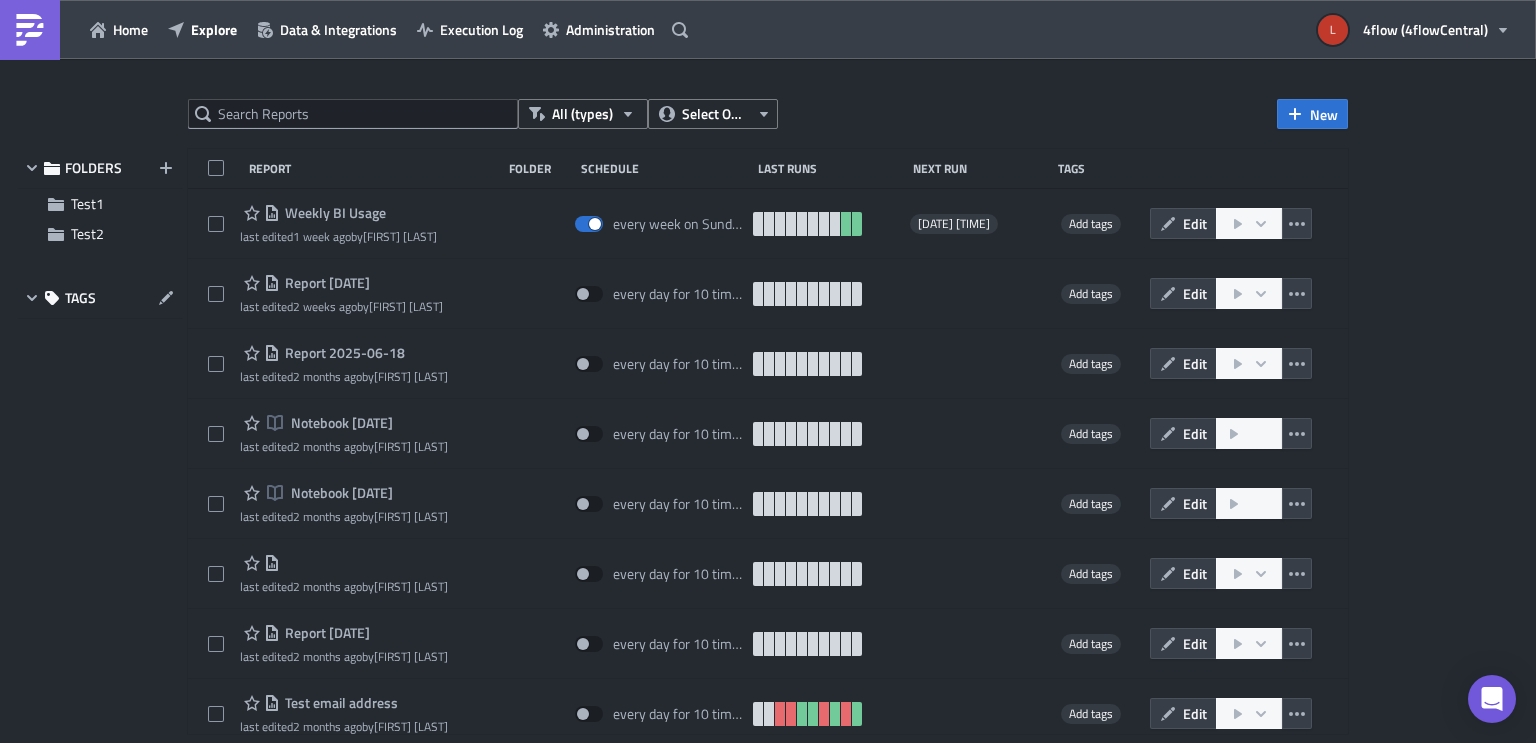 scroll, scrollTop: 0, scrollLeft: 0, axis: both 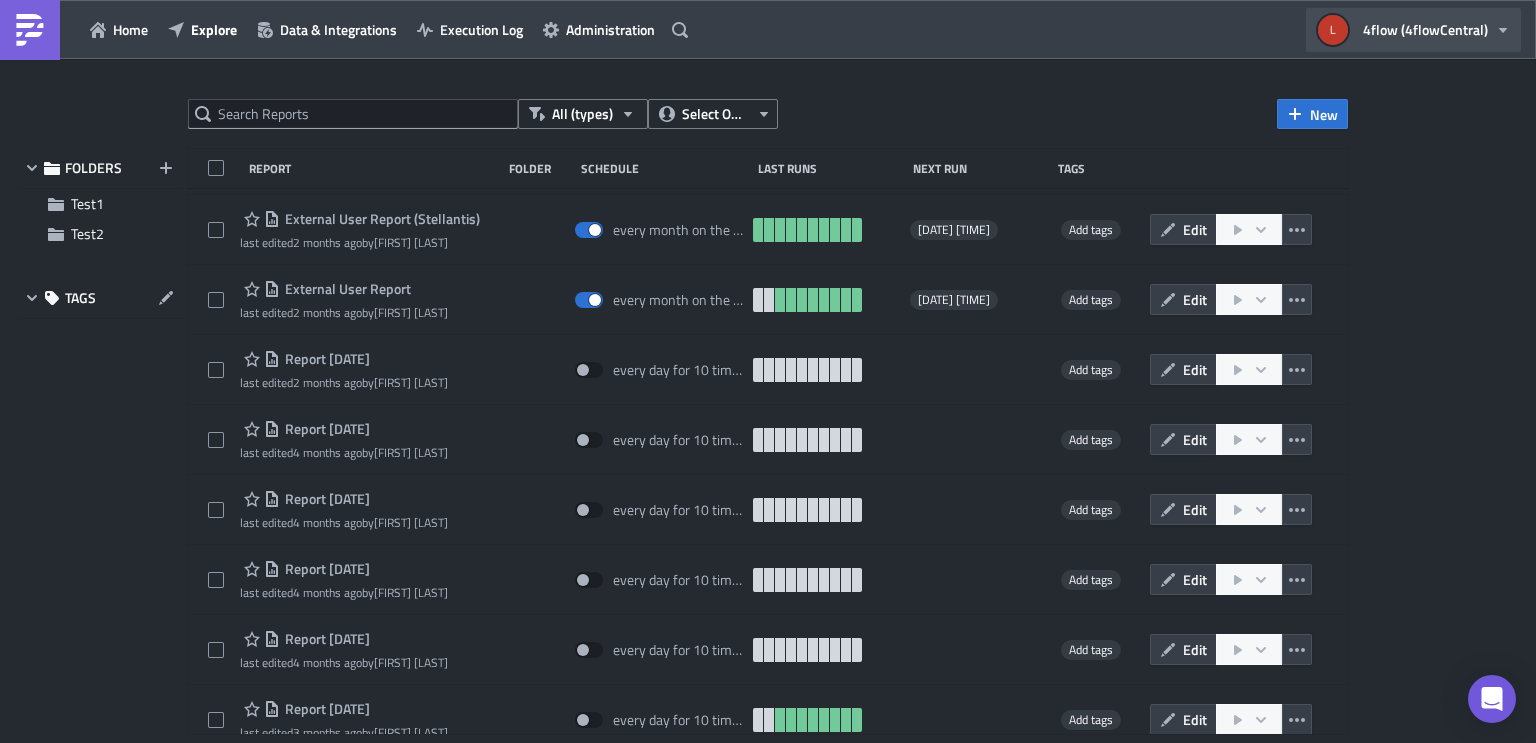 drag, startPoint x: 1443, startPoint y: 28, endPoint x: 1445, endPoint y: 48, distance: 20.09975 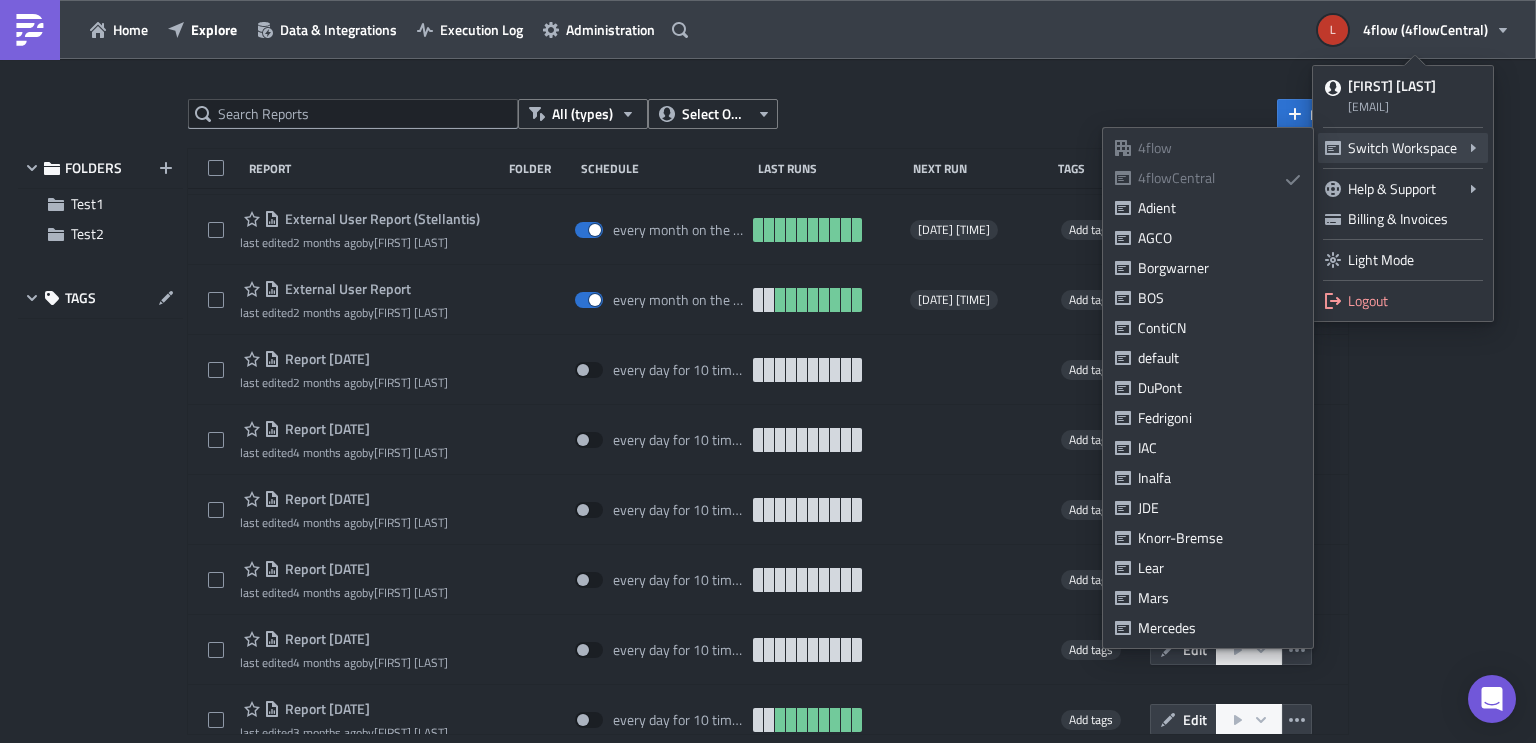 click on "Switch Workspace" at bounding box center [1403, 148] 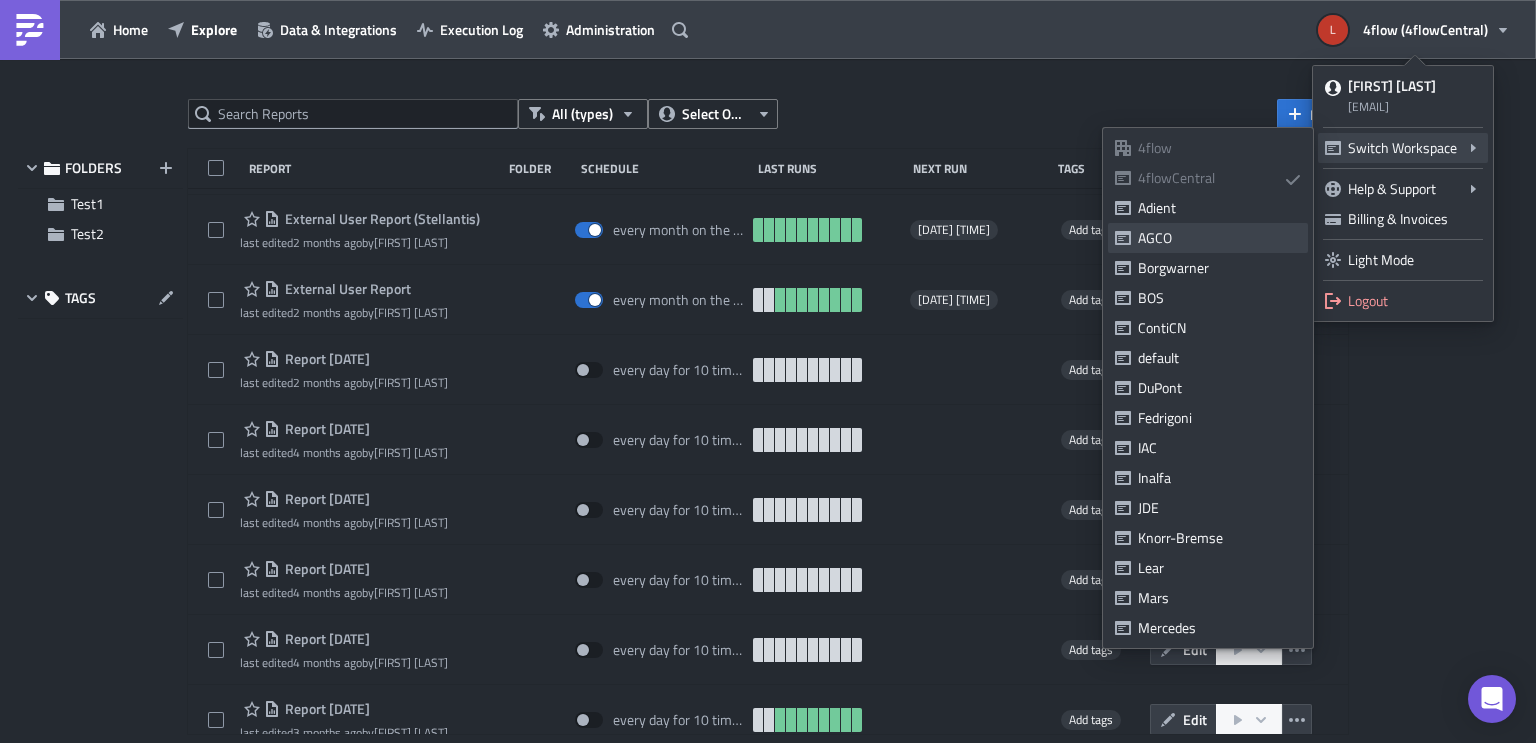 click on "AGCO" at bounding box center (1219, 238) 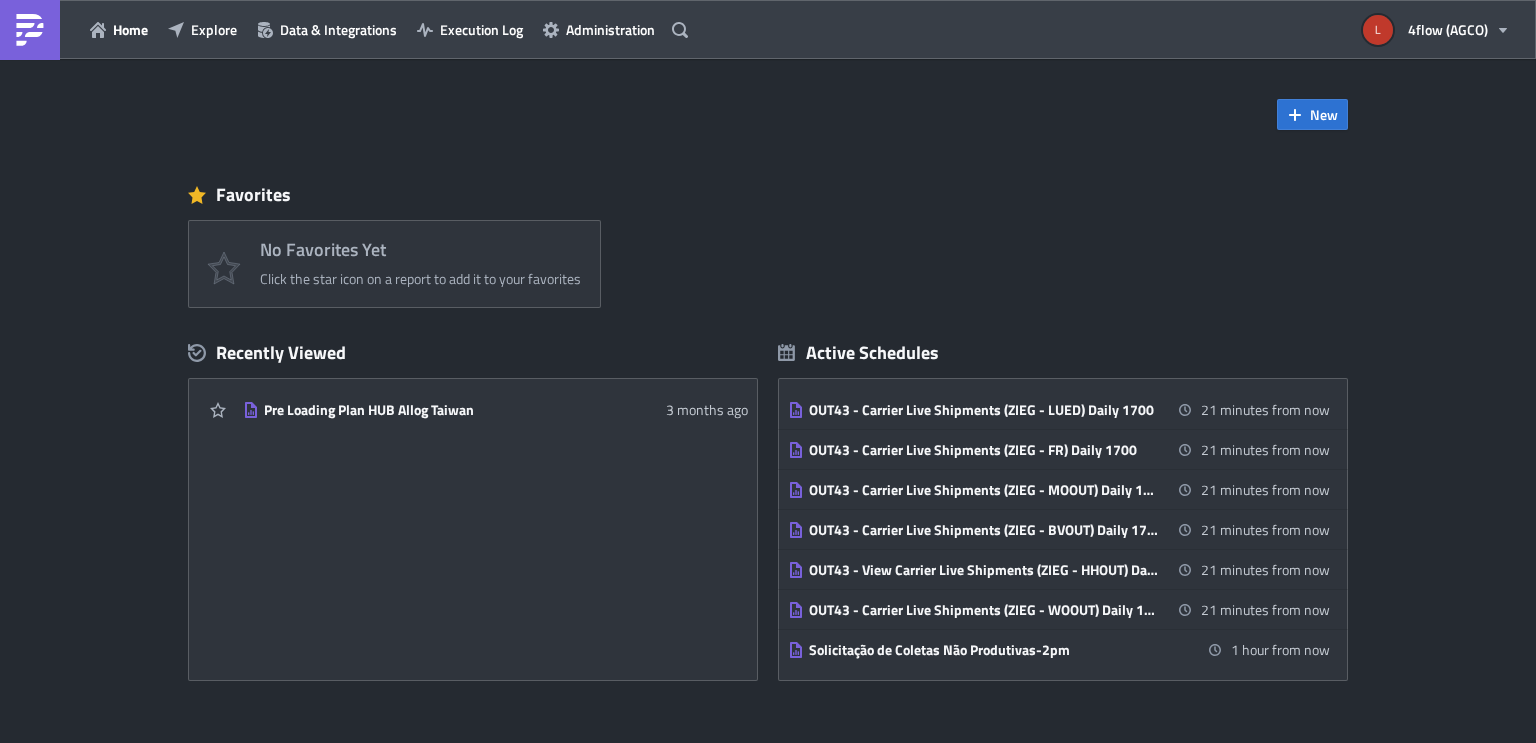 scroll, scrollTop: 0, scrollLeft: 0, axis: both 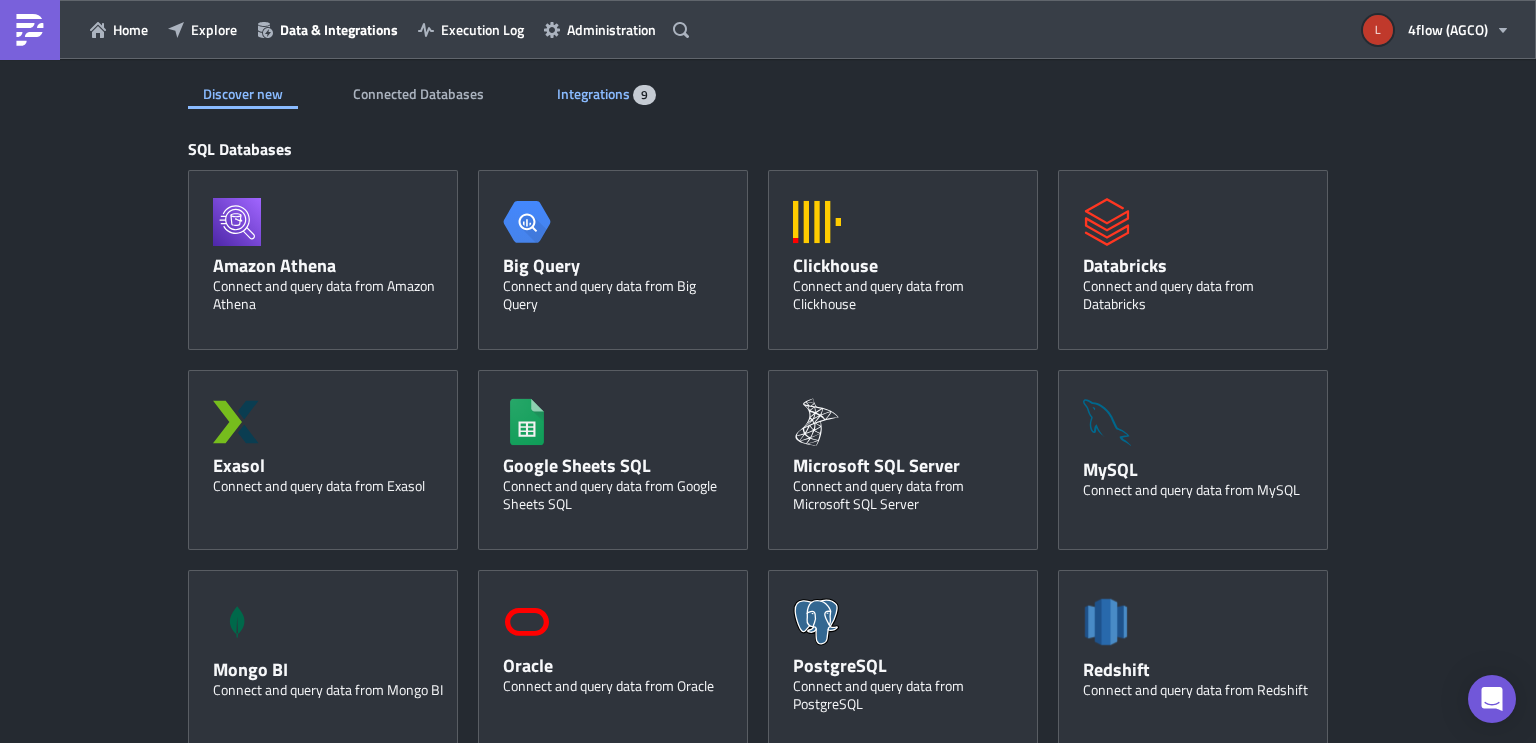 click on "Integrations" at bounding box center [595, 93] 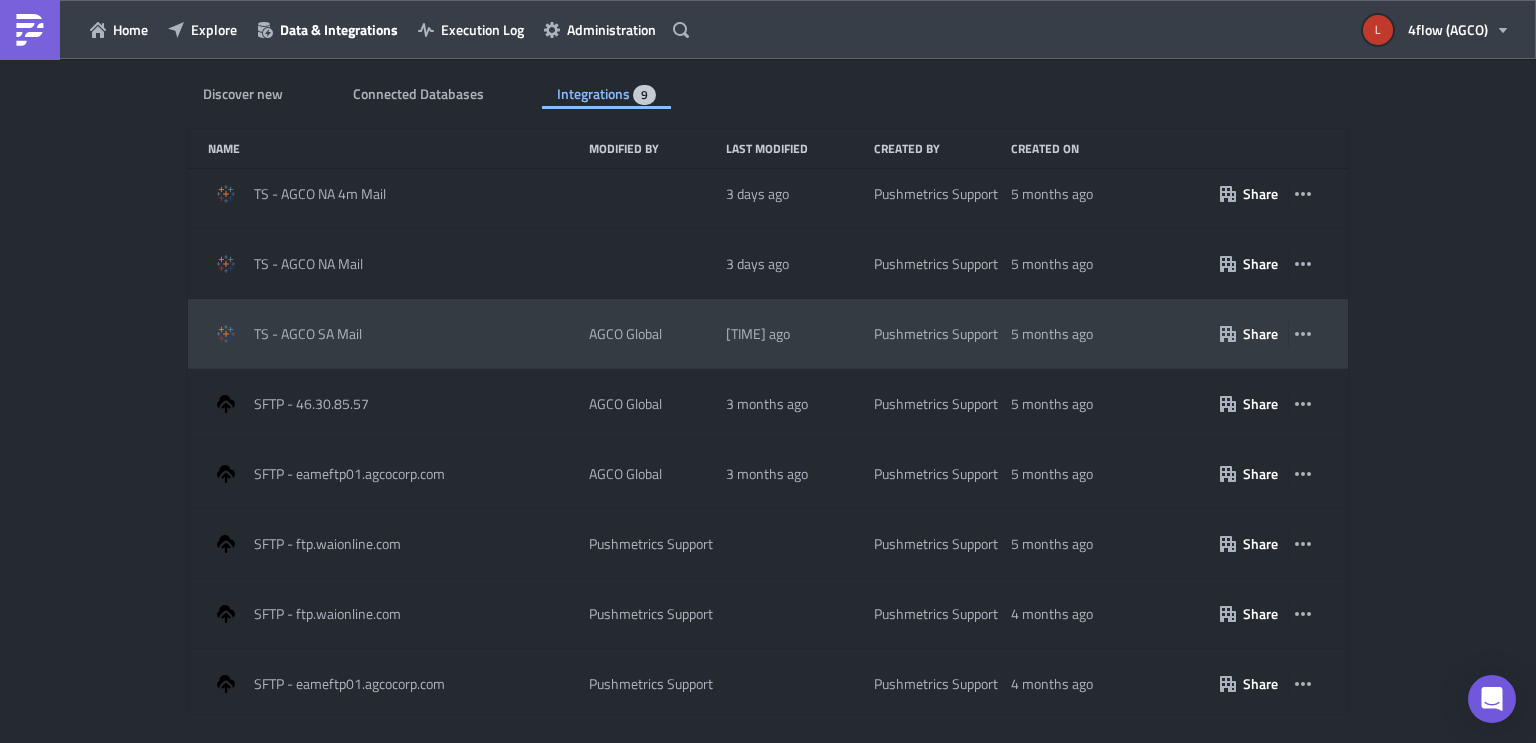 scroll, scrollTop: 84, scrollLeft: 0, axis: vertical 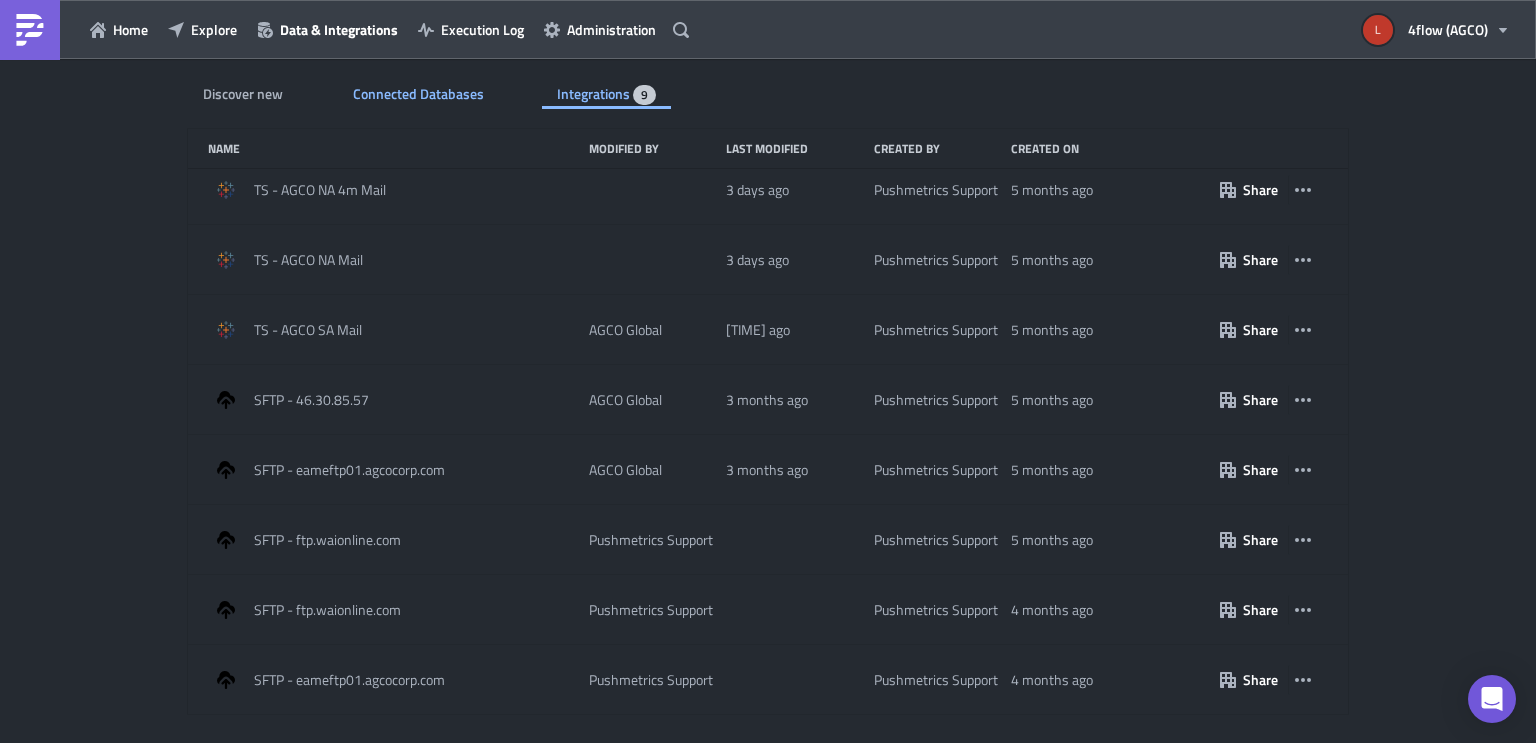 click on "Connected Databases" at bounding box center [420, 93] 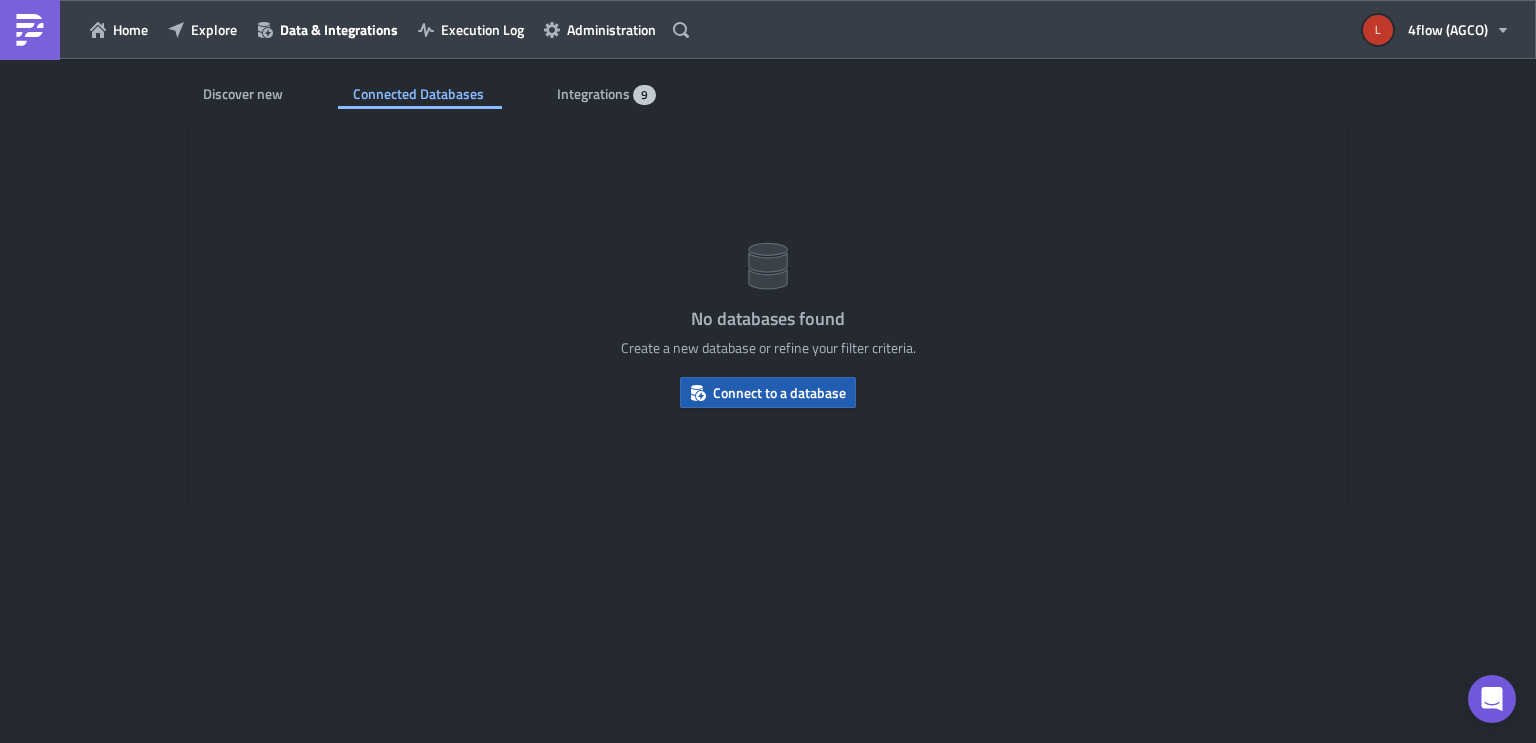 click on "Connect to a database" at bounding box center (779, 392) 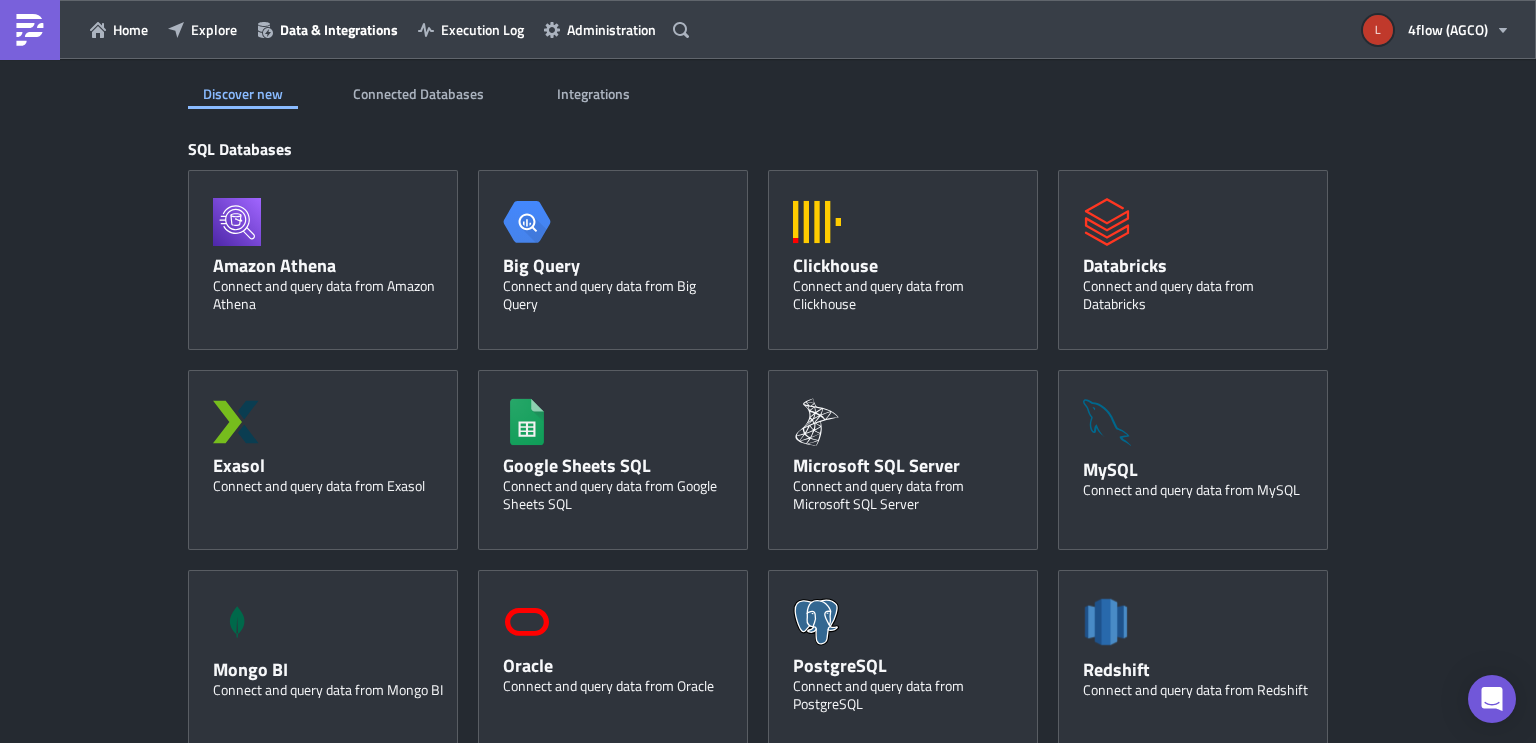 scroll, scrollTop: 0, scrollLeft: 0, axis: both 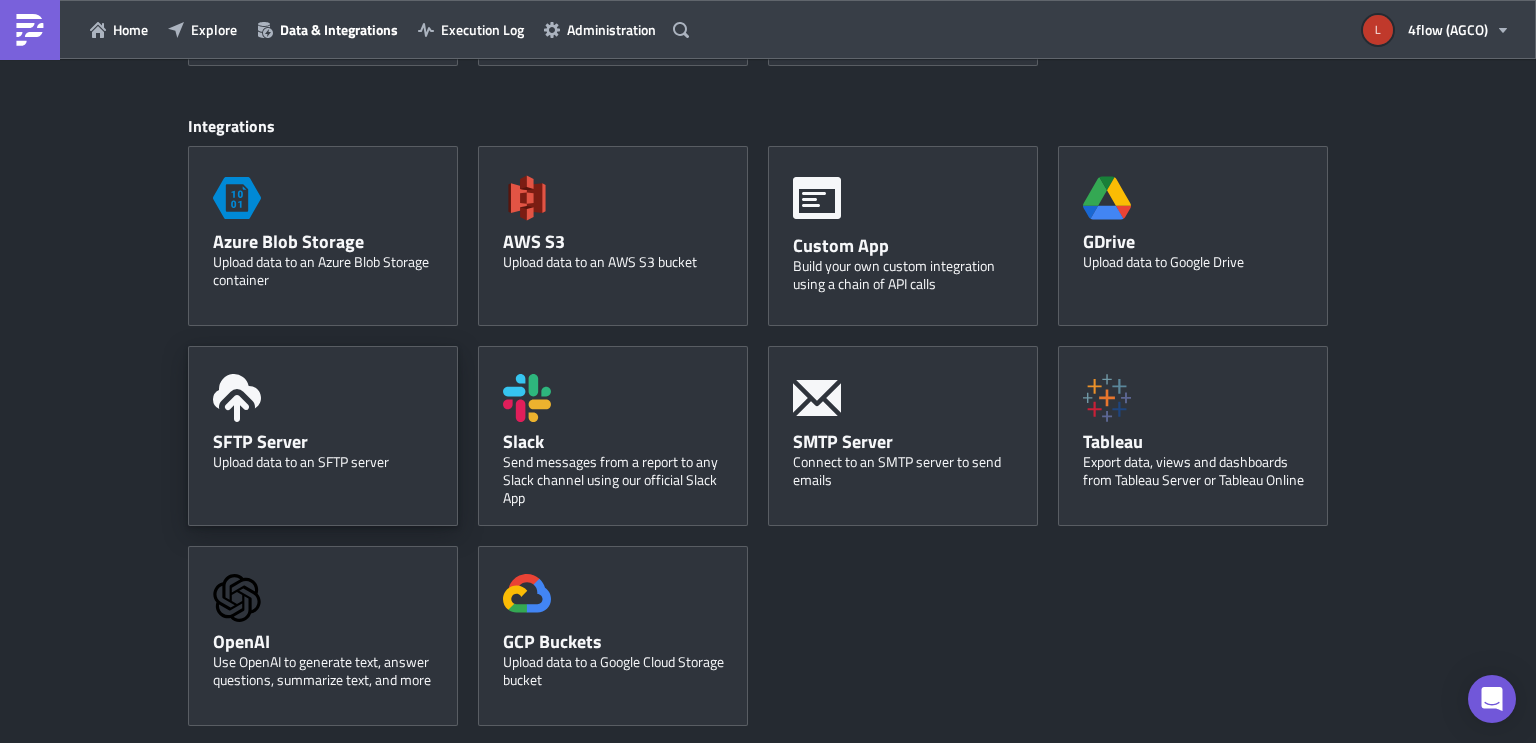 click on "SFTP Server Upload data to an SFTP server" at bounding box center (323, 436) 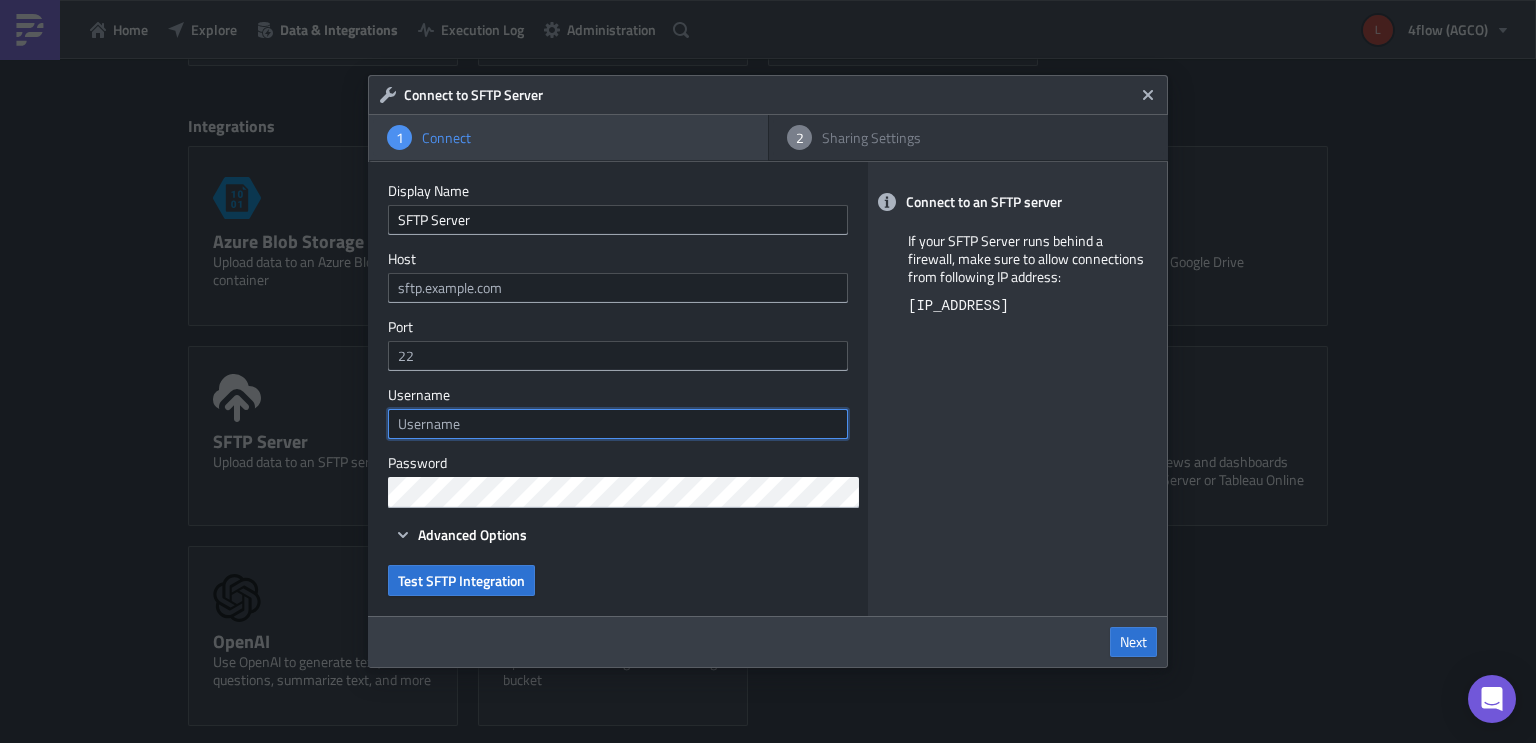 type on "TestingToken" 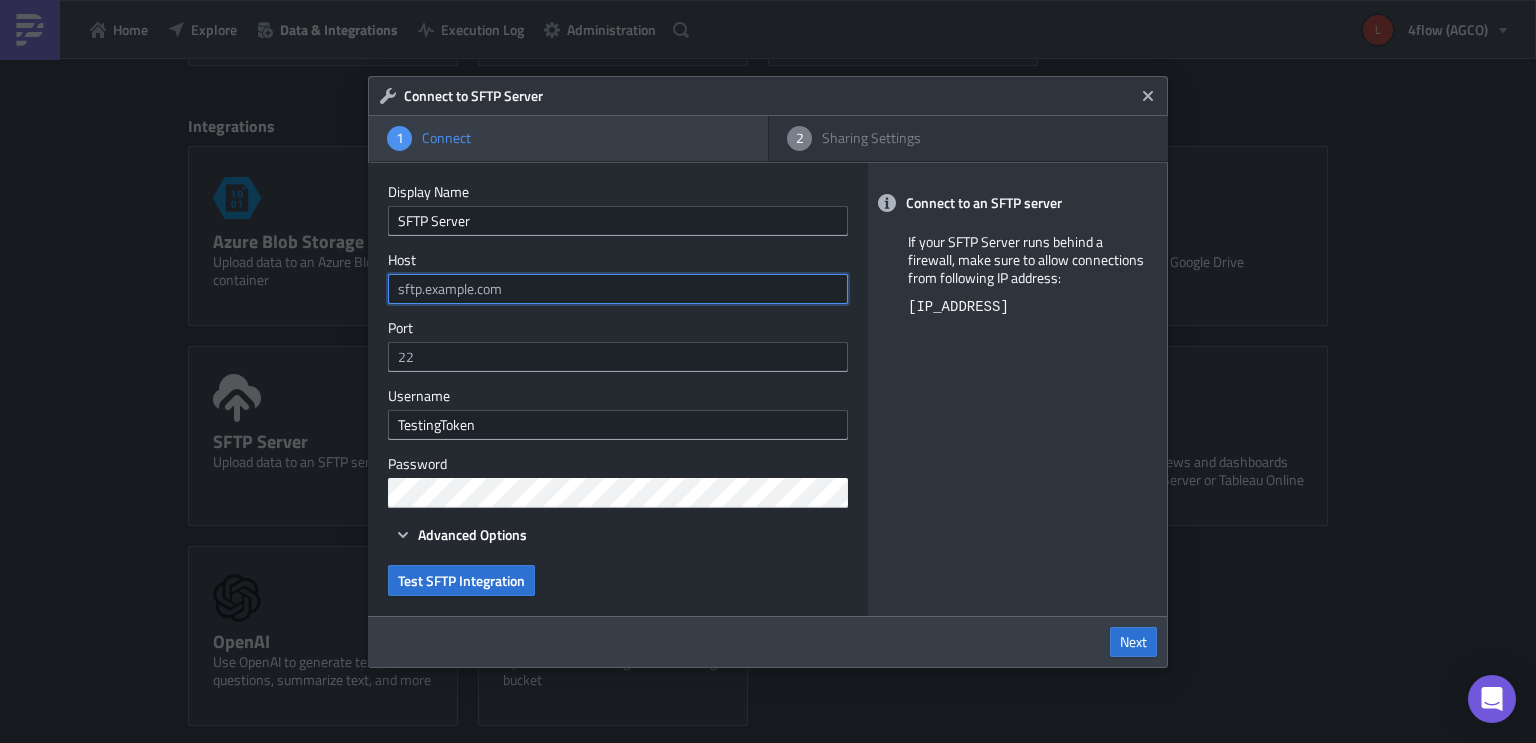 click at bounding box center [618, 289] 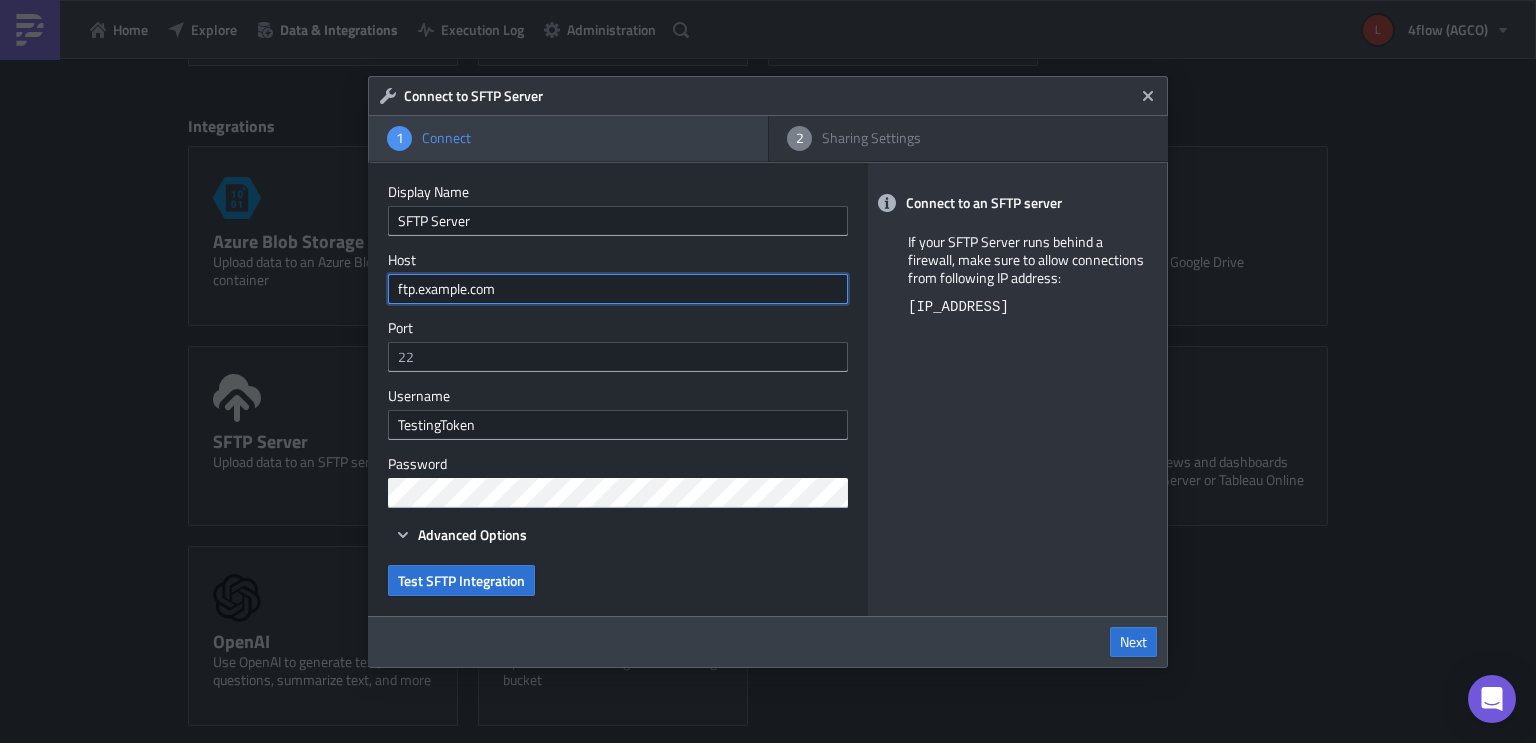 type on "ftp.waionline.com" 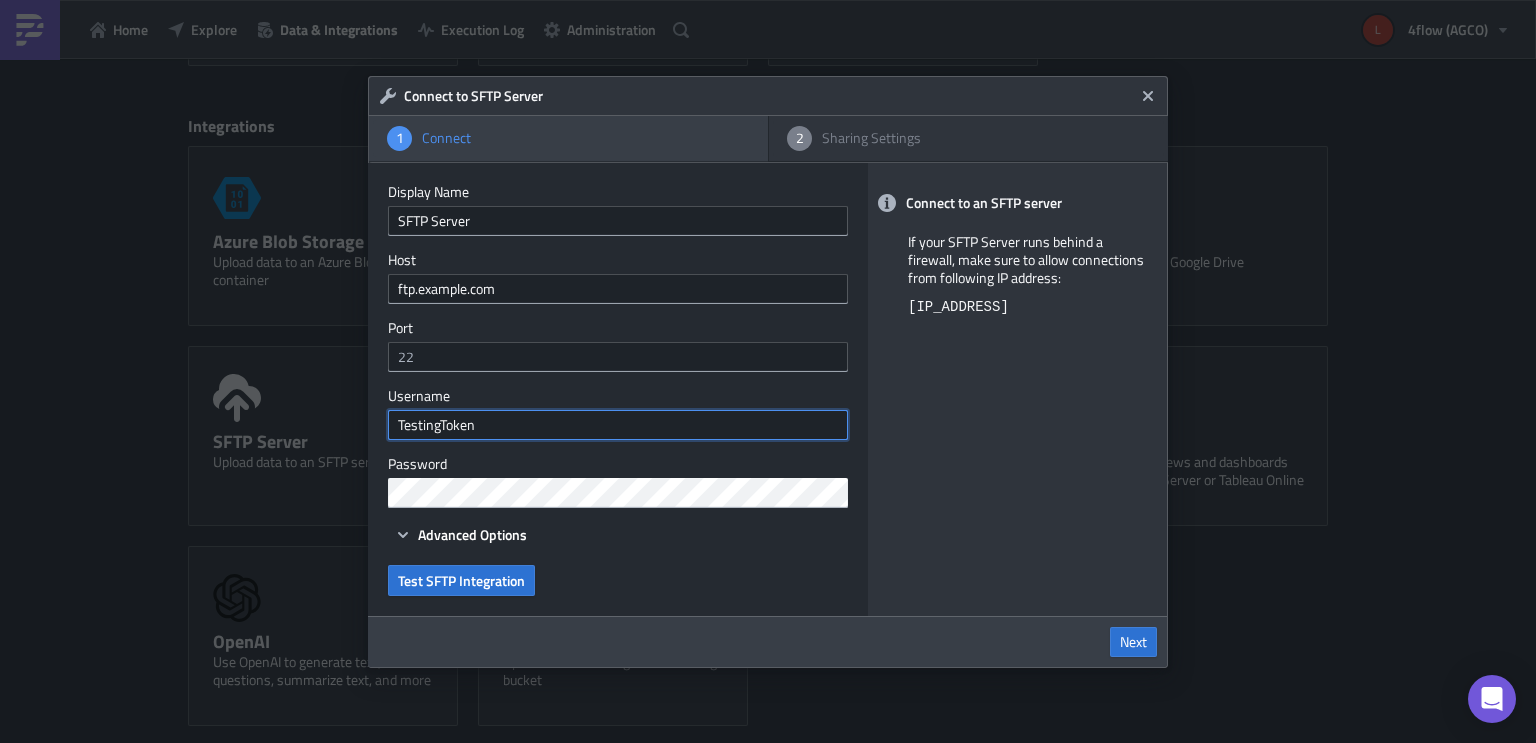 click on "TestingToken" at bounding box center [618, 425] 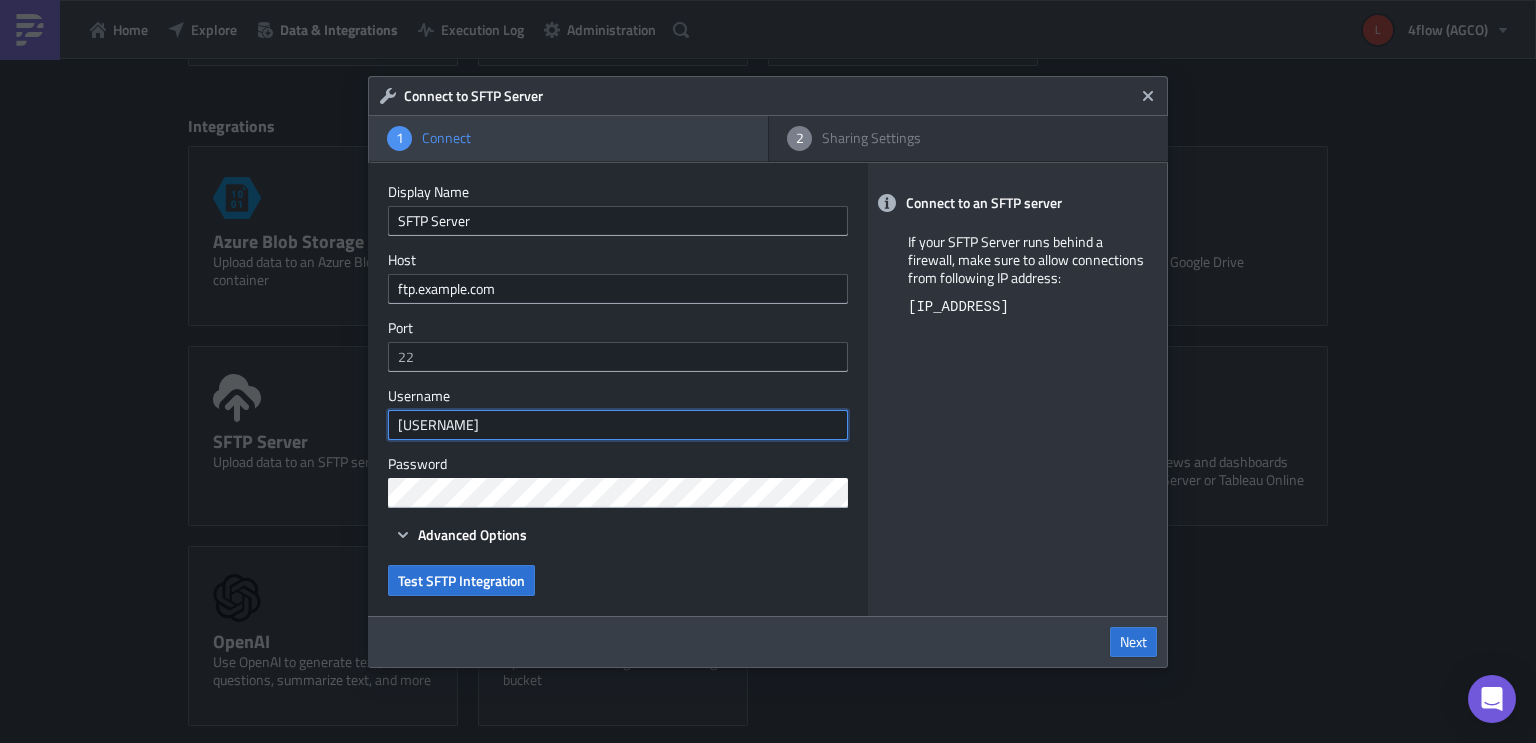 type on "agcof001" 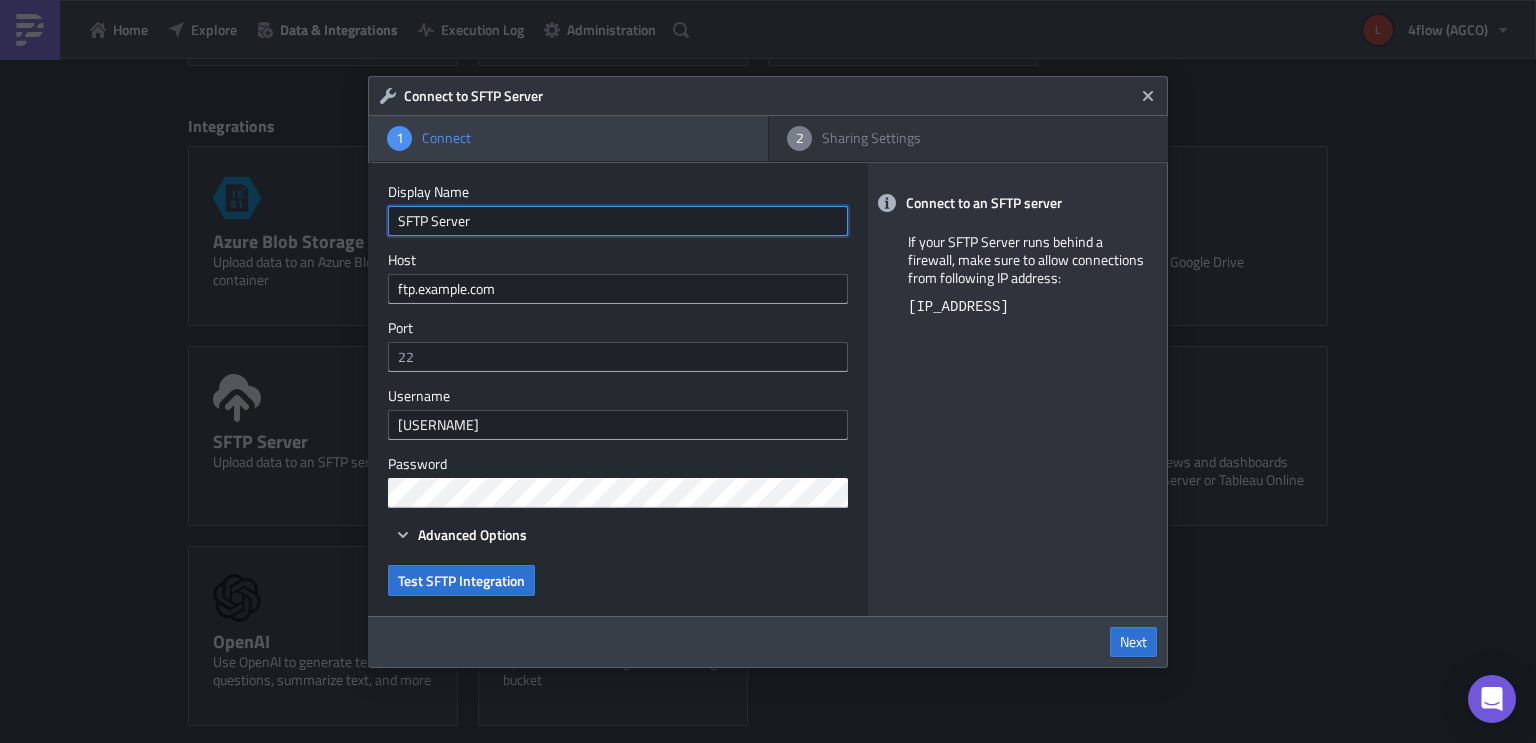 drag, startPoint x: 524, startPoint y: 215, endPoint x: 139, endPoint y: 204, distance: 385.1571 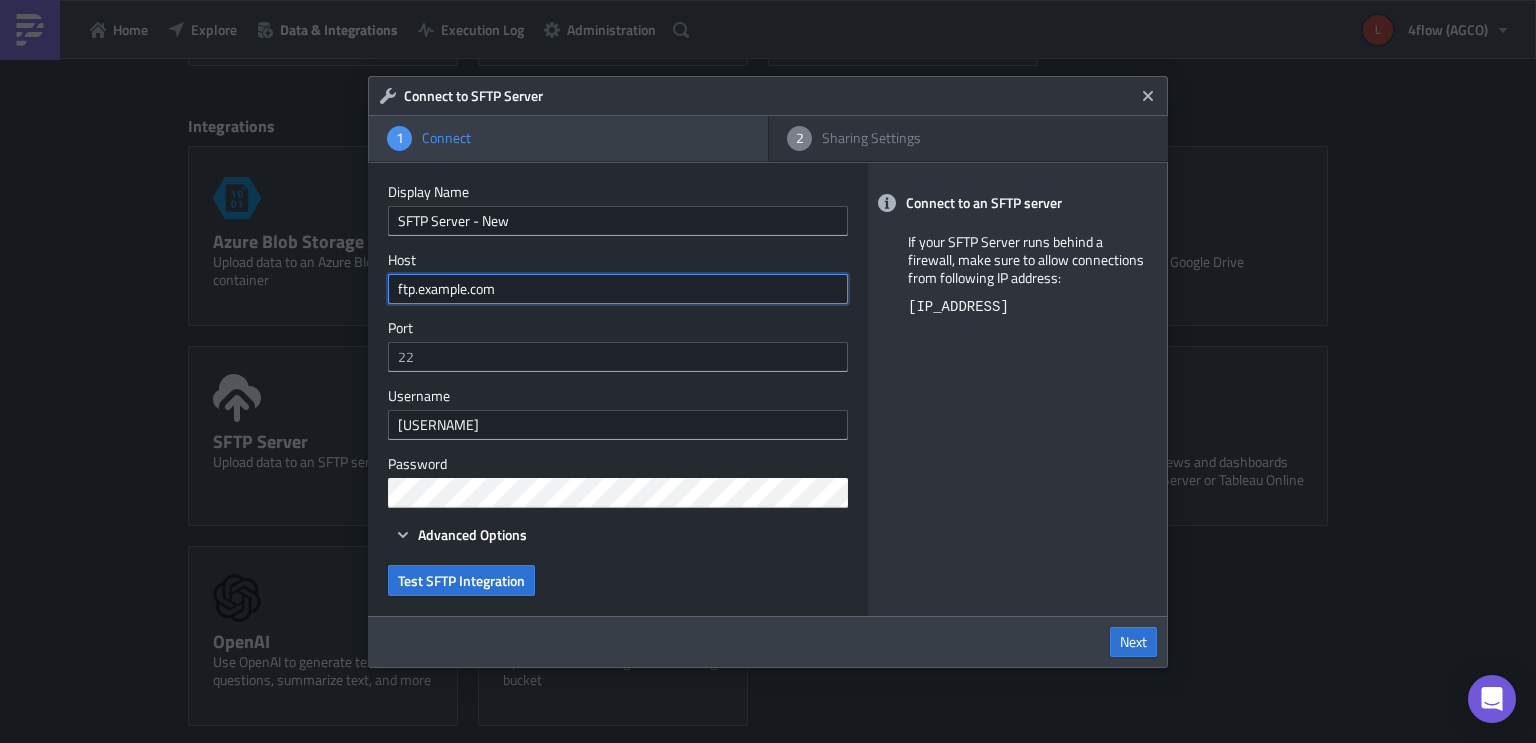 click on "ftp.waionline.com" at bounding box center (618, 289) 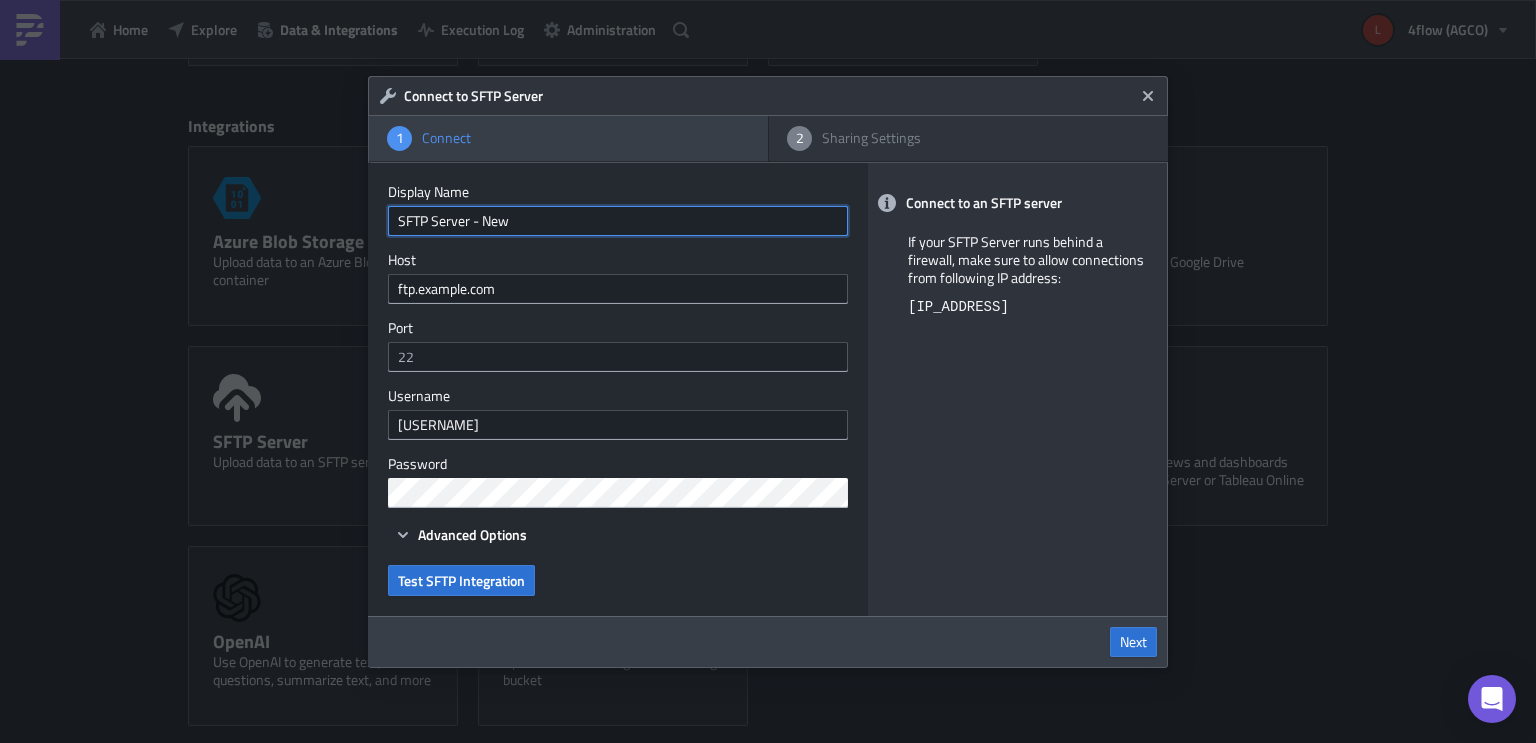 click on "SFTP Server - New" at bounding box center (618, 221) 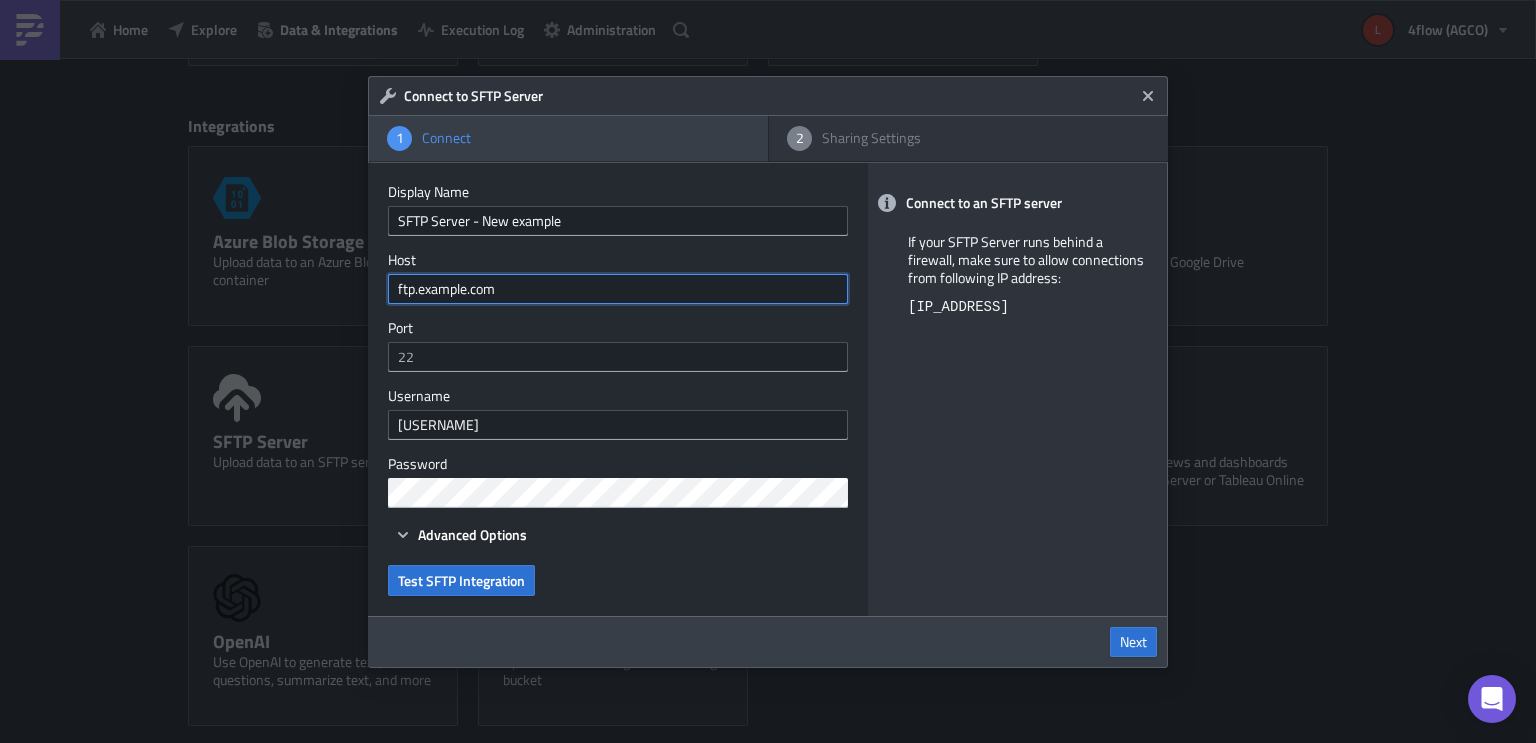 drag, startPoint x: 542, startPoint y: 286, endPoint x: 311, endPoint y: 284, distance: 231.00865 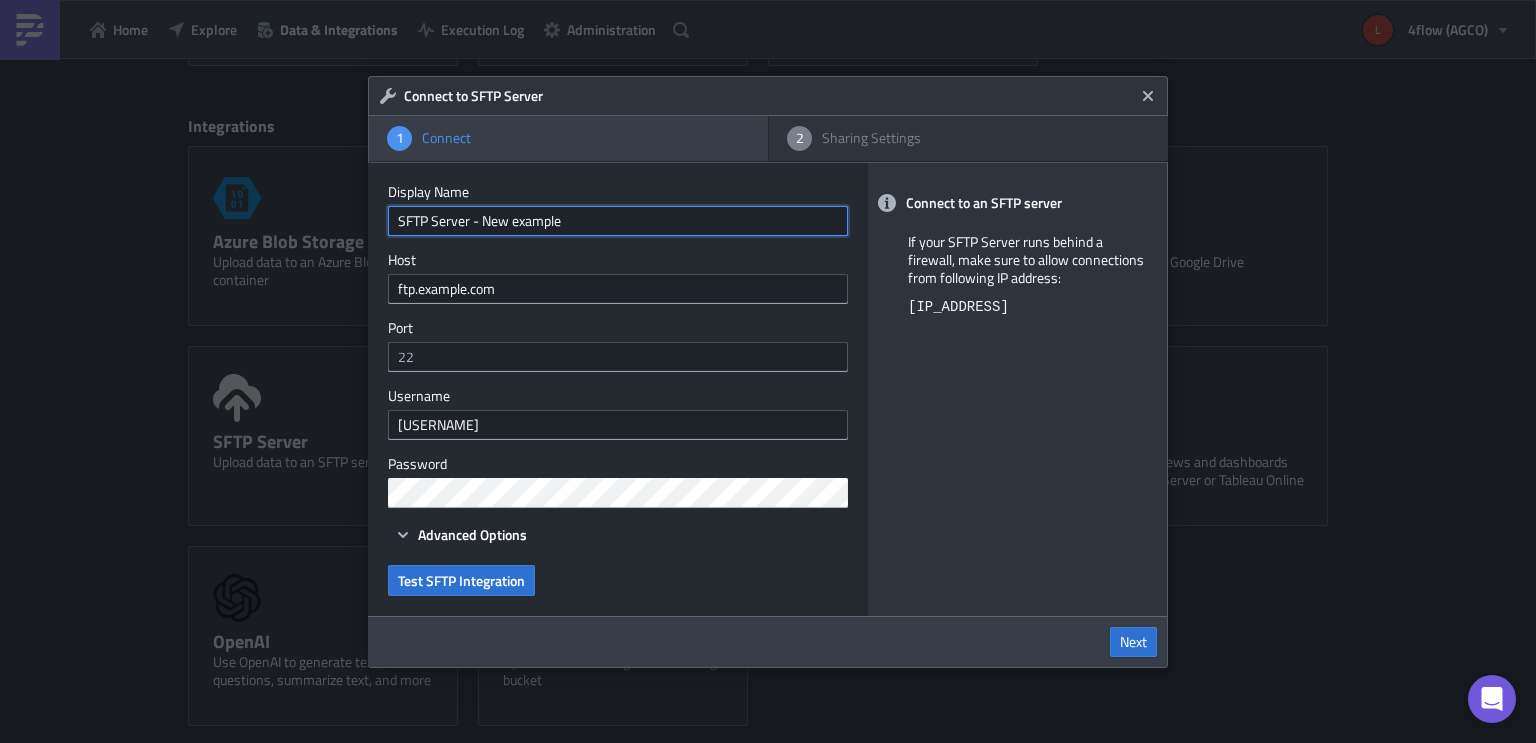 click on "SFTP Server - New waionline" at bounding box center (618, 221) 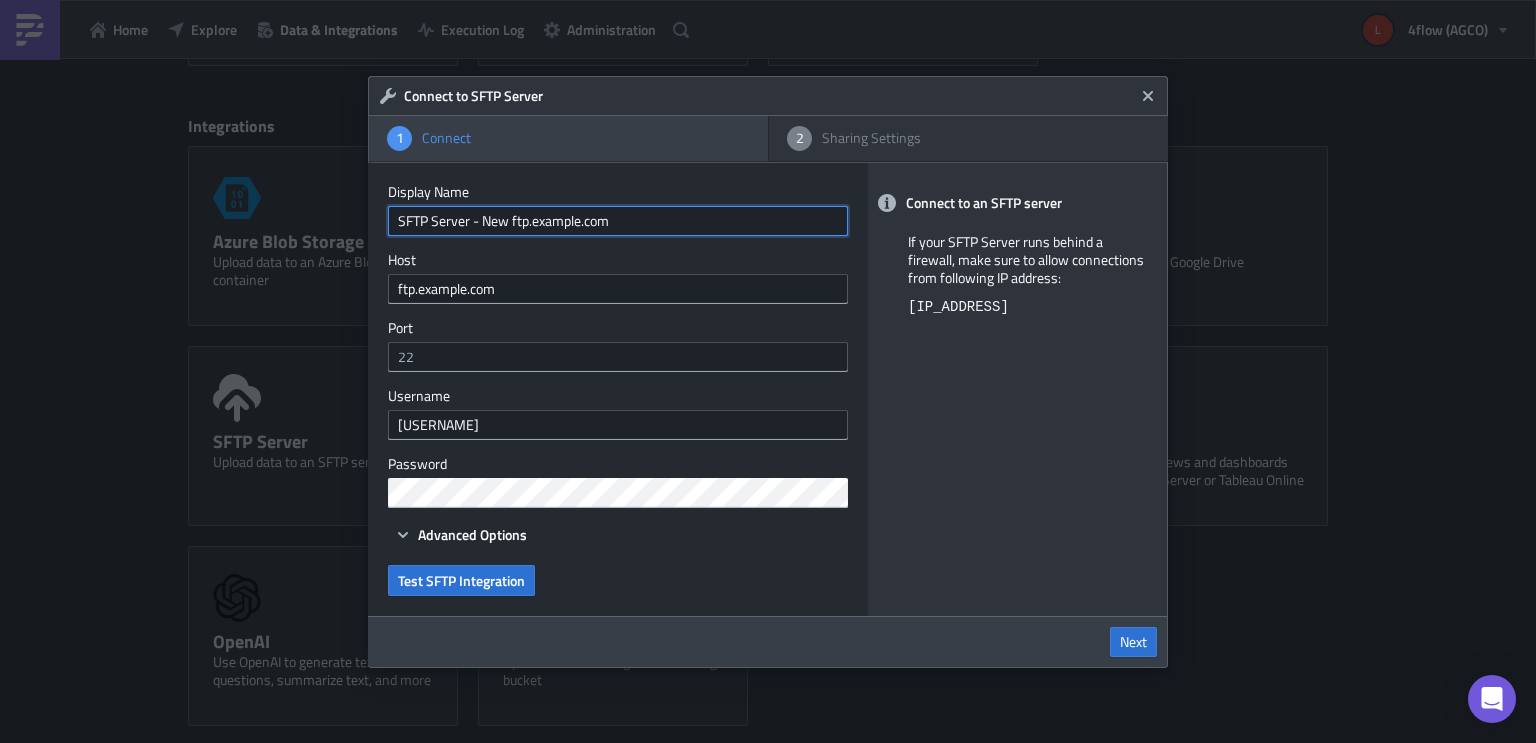 type on "SFTP Server - New ftp.waionline.com" 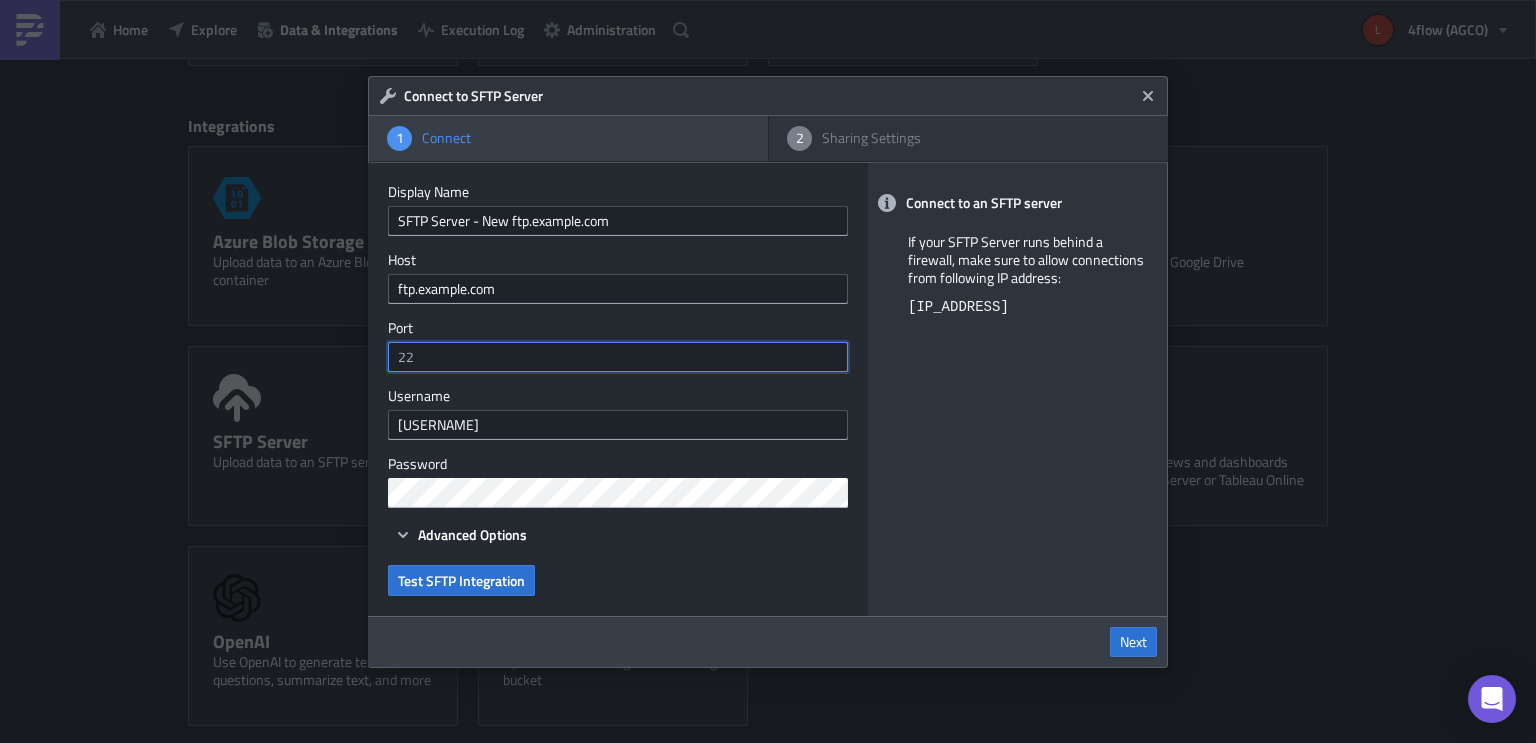 click at bounding box center (618, 357) 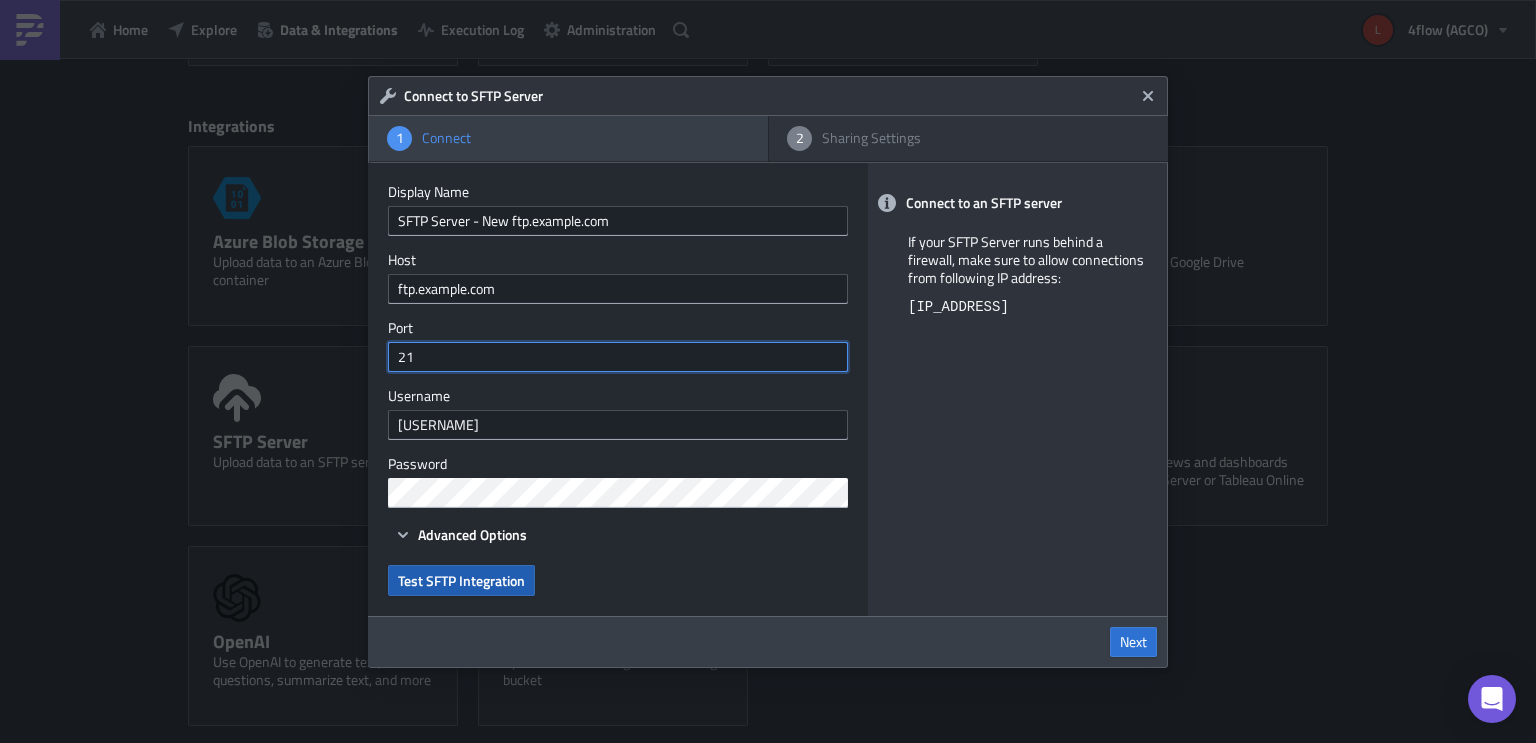type on "21" 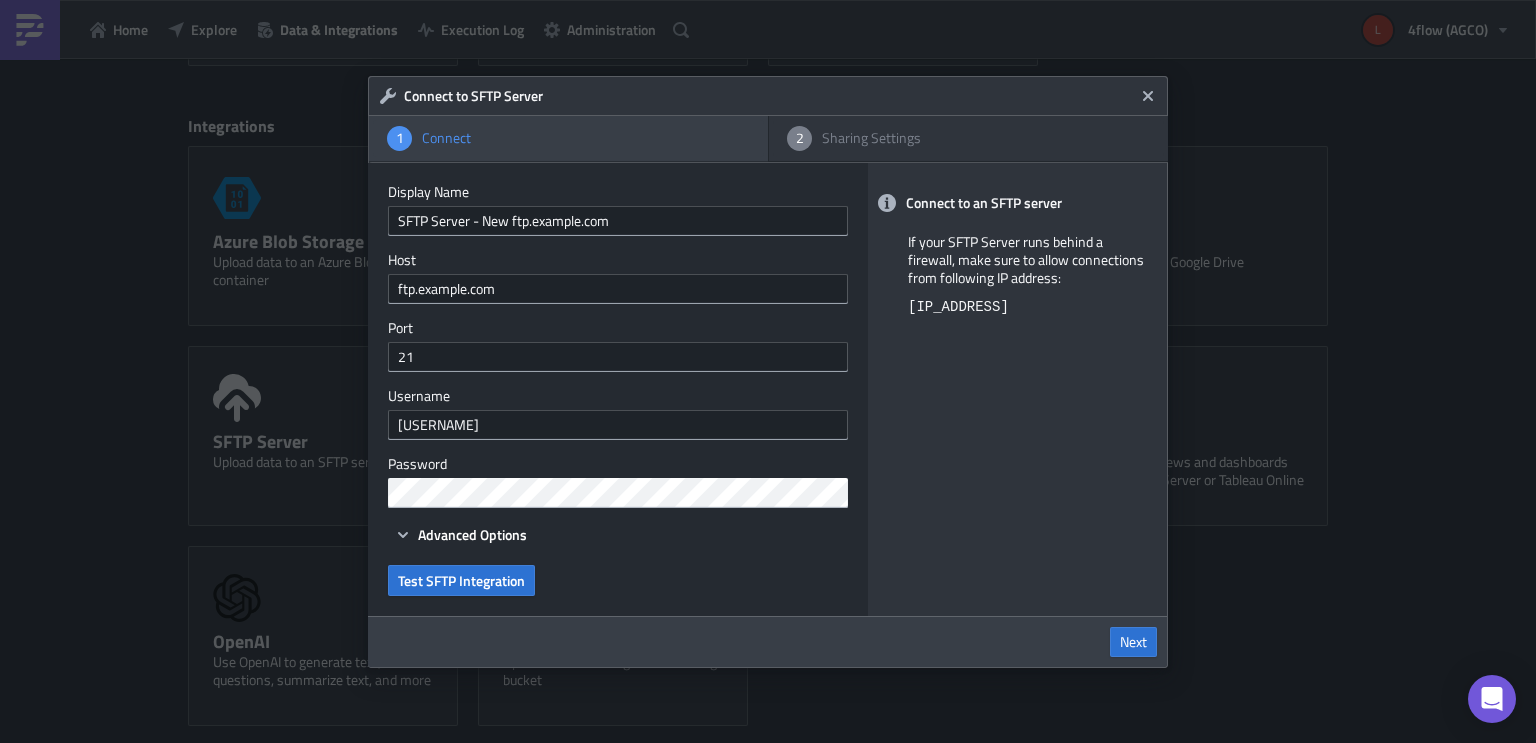 click on "Test SFTP Integration" at bounding box center [461, 580] 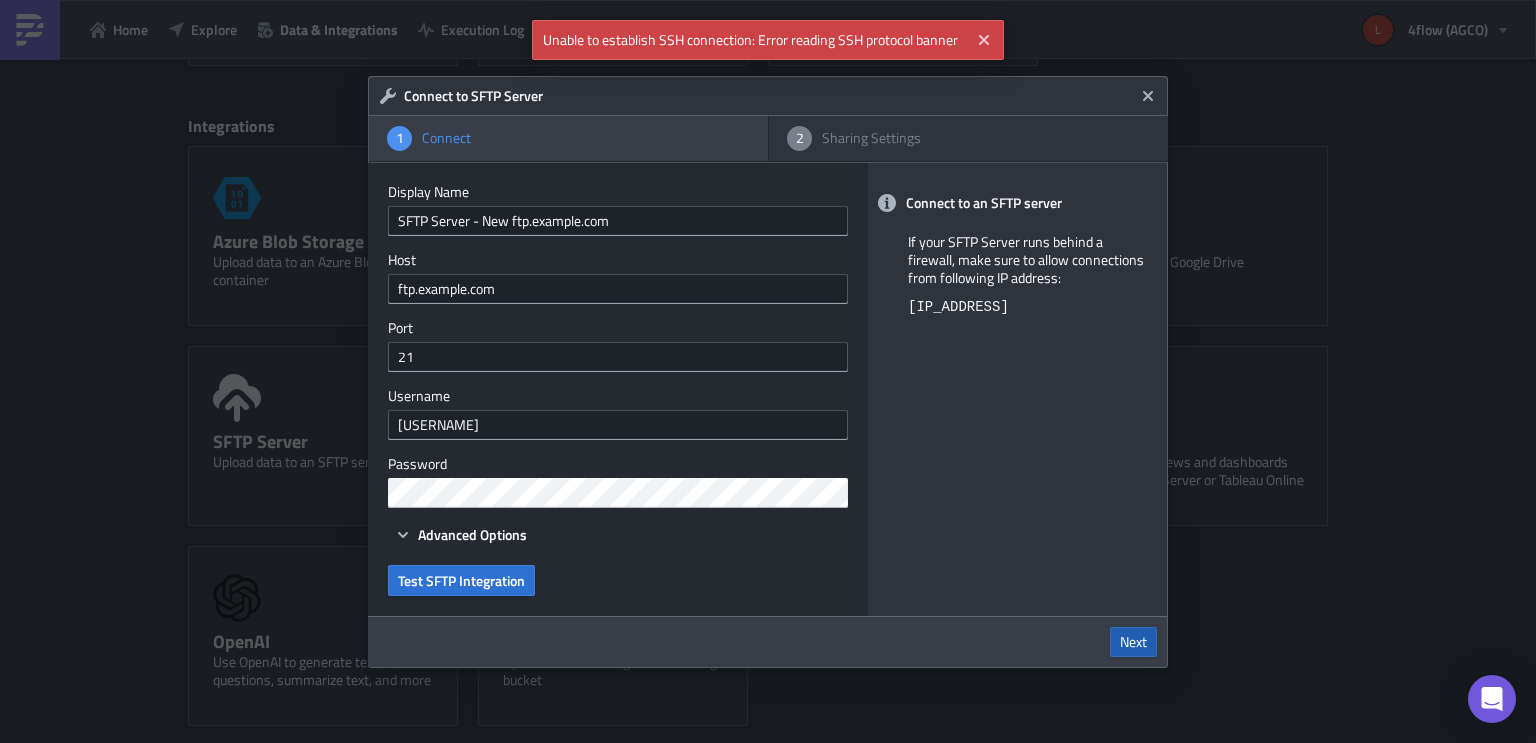 click on "Next" at bounding box center [1133, 642] 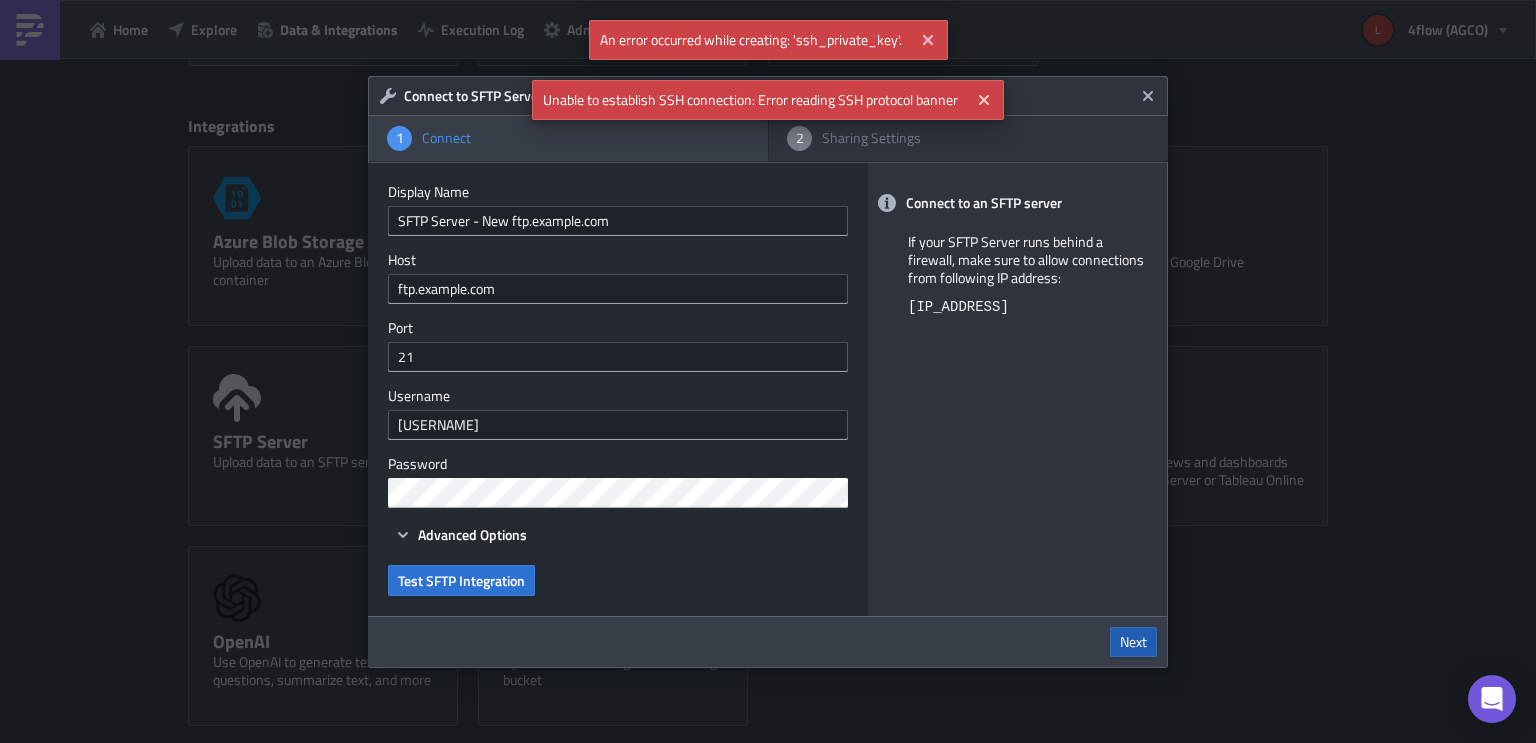 click on "Next" at bounding box center (1133, 642) 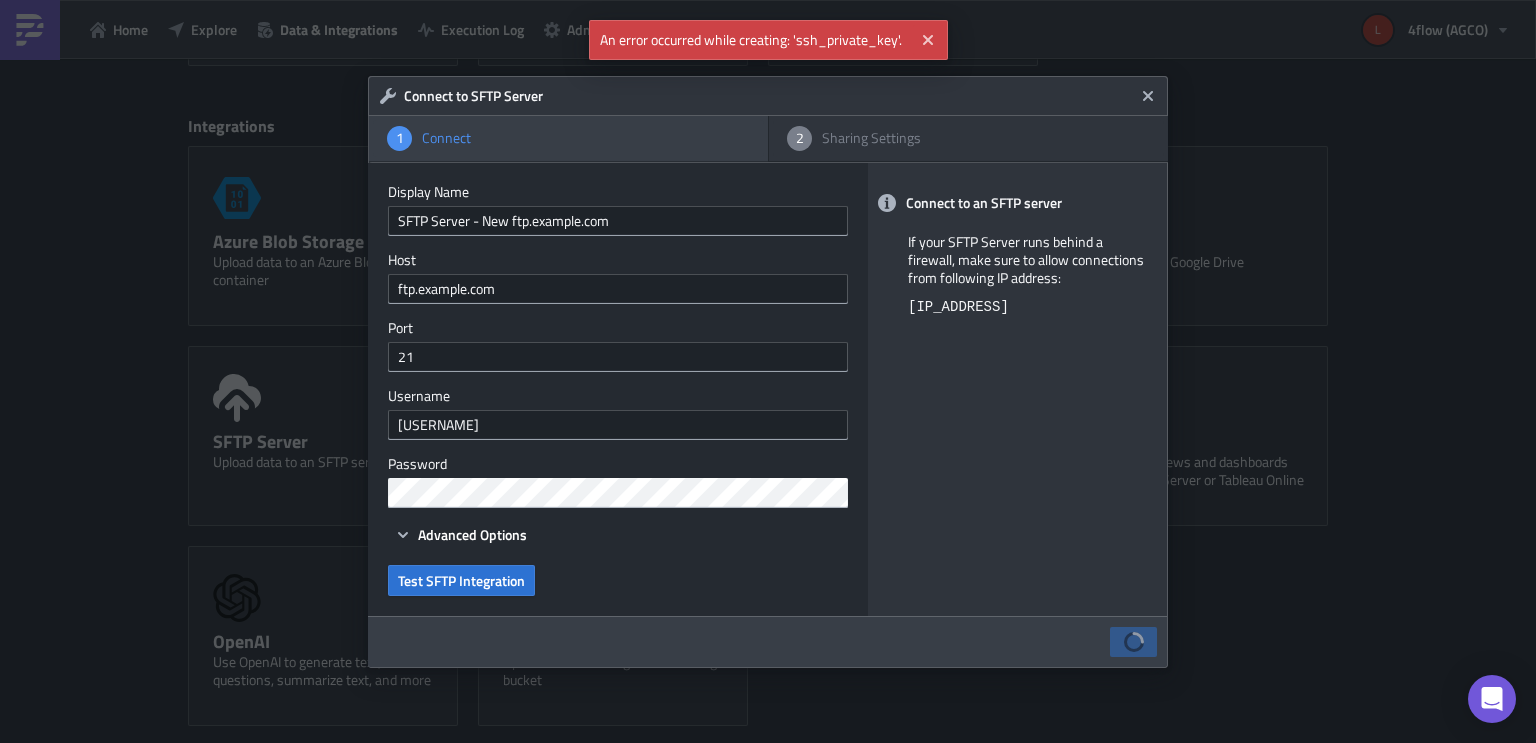 click on "Next" at bounding box center (1133, 642) 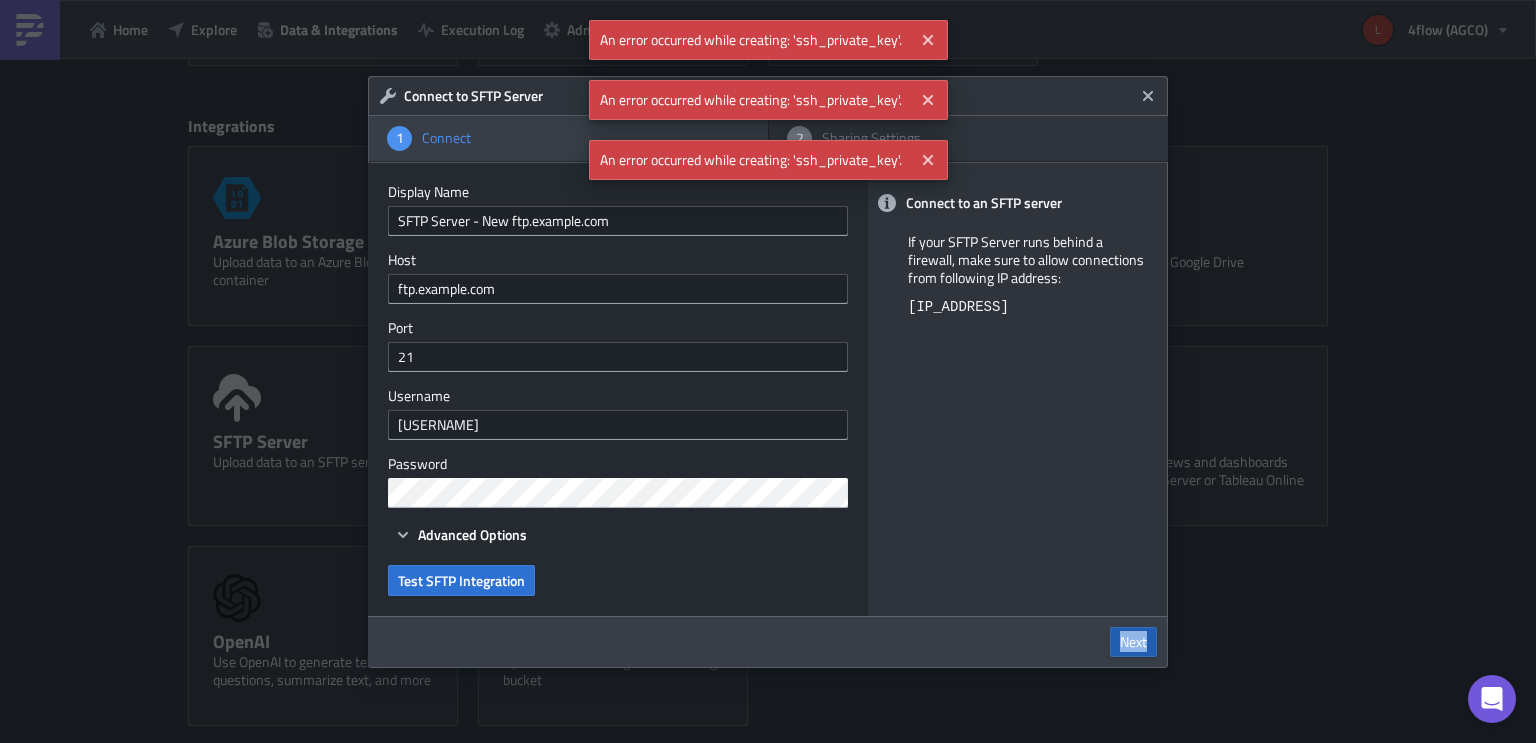 click on "Next" at bounding box center [1133, 642] 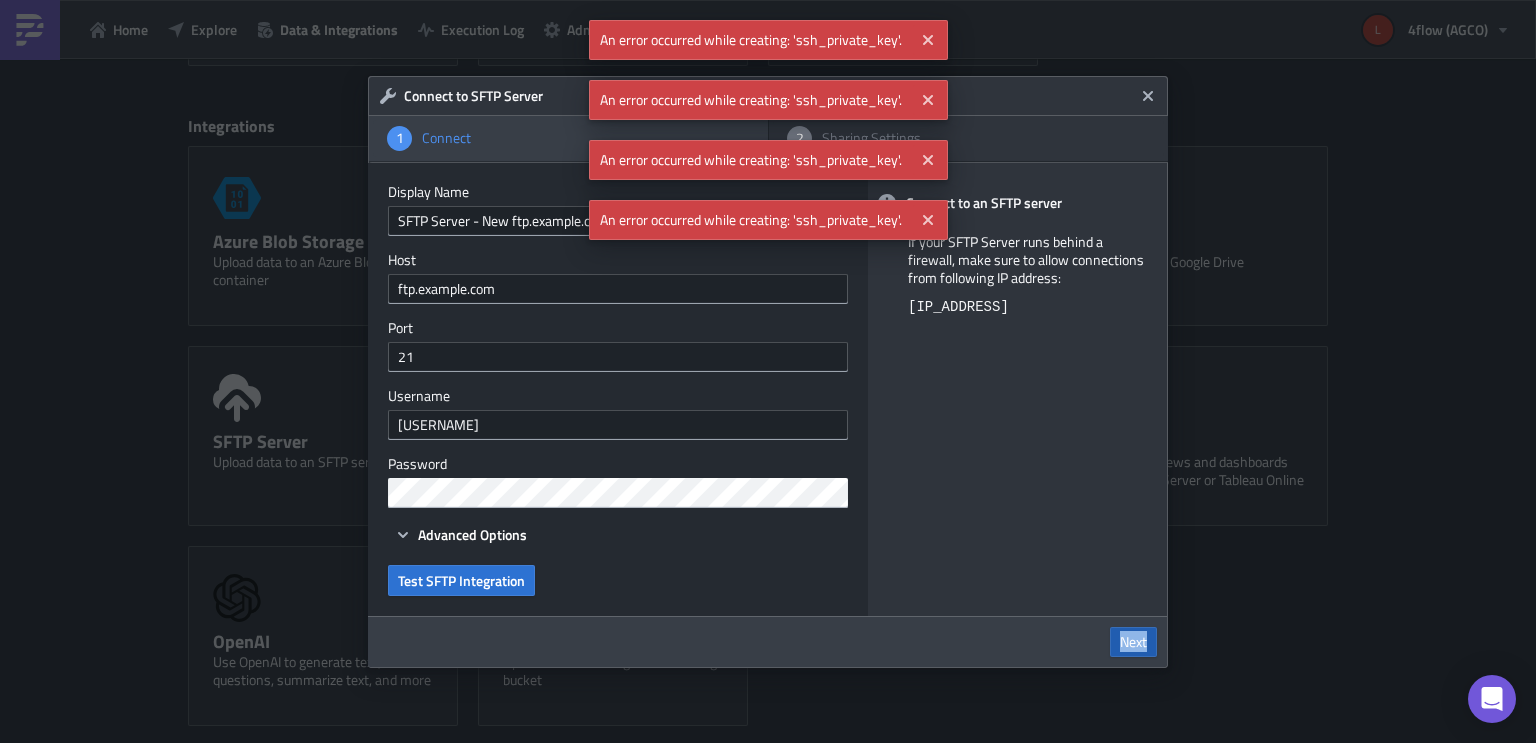 click on "Next" at bounding box center (1133, 642) 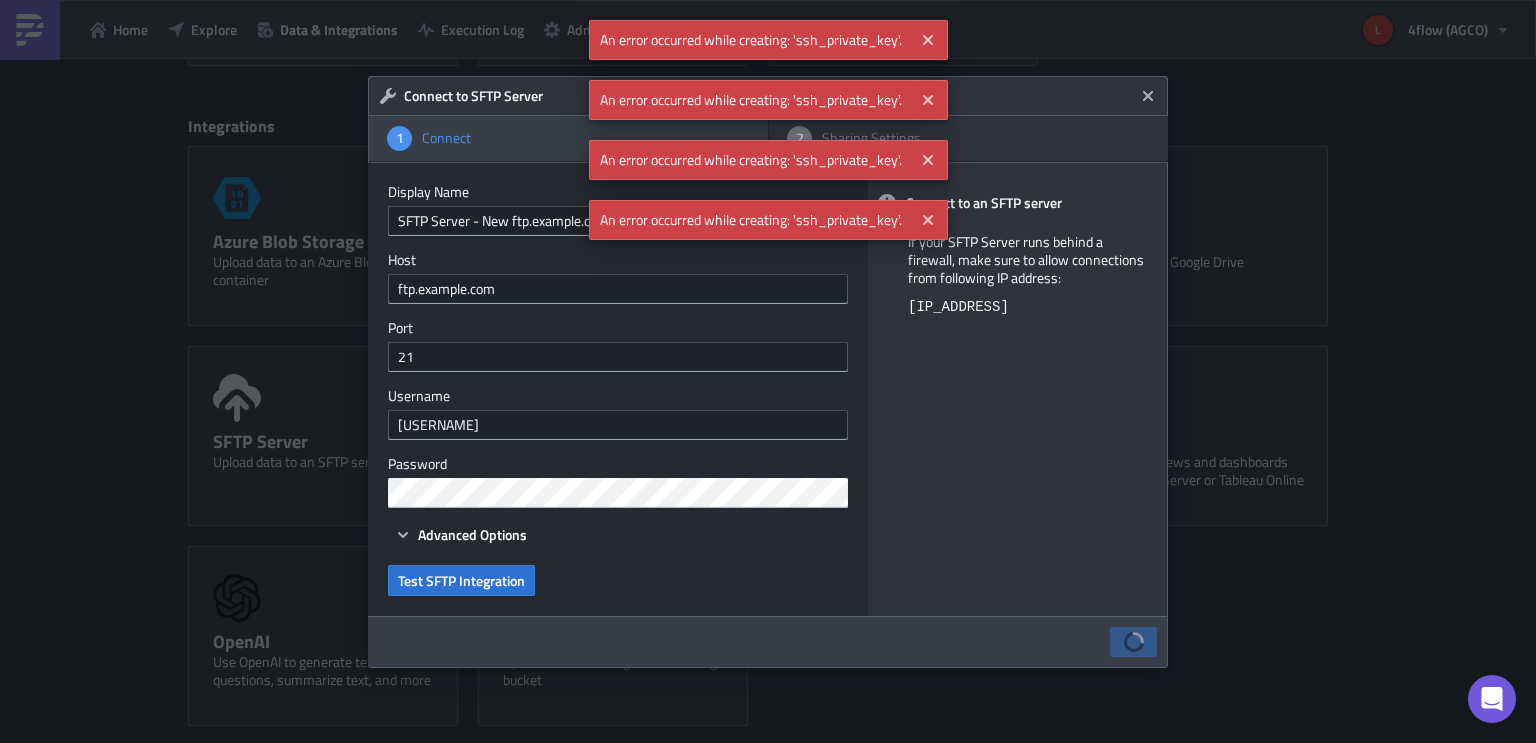 click on "Next" at bounding box center [1133, 642] 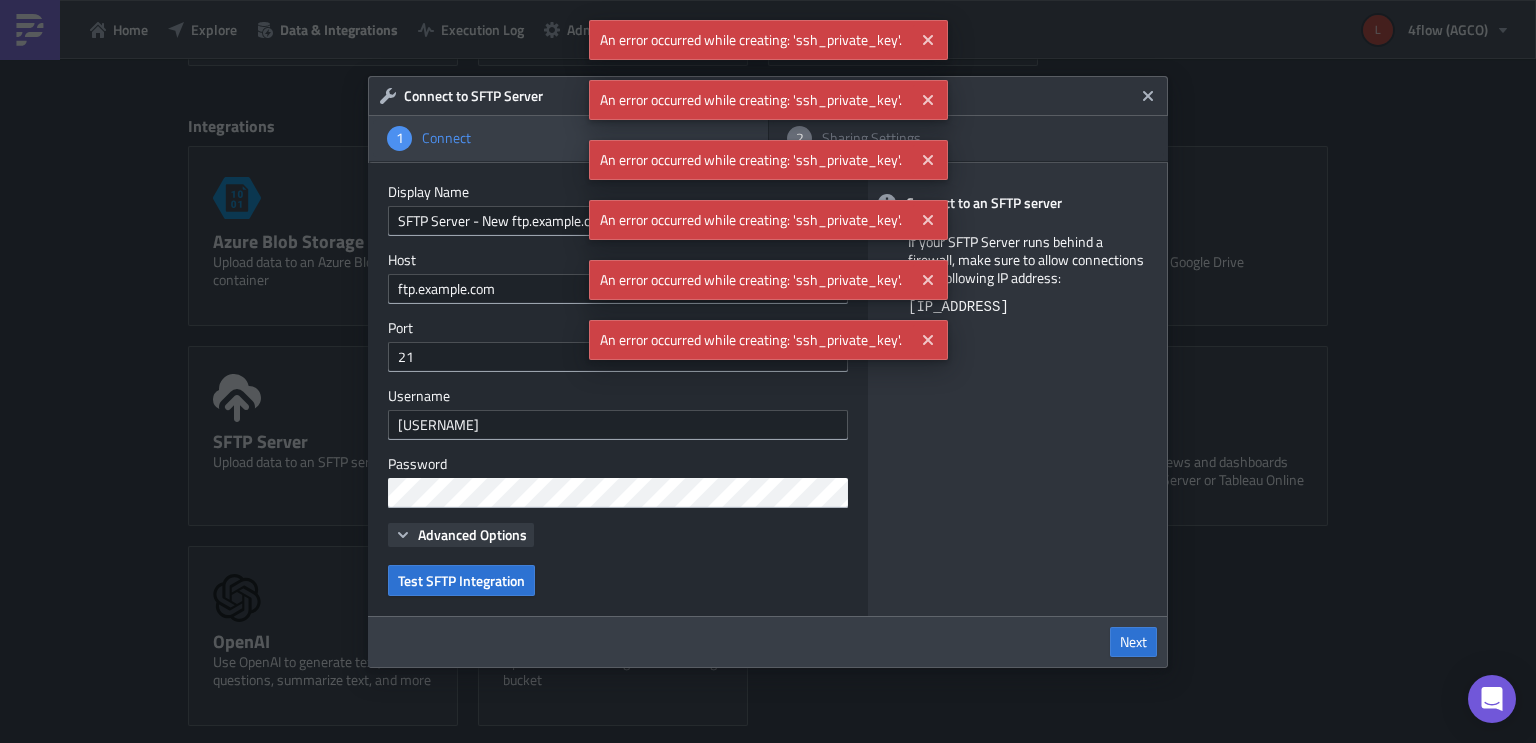 click 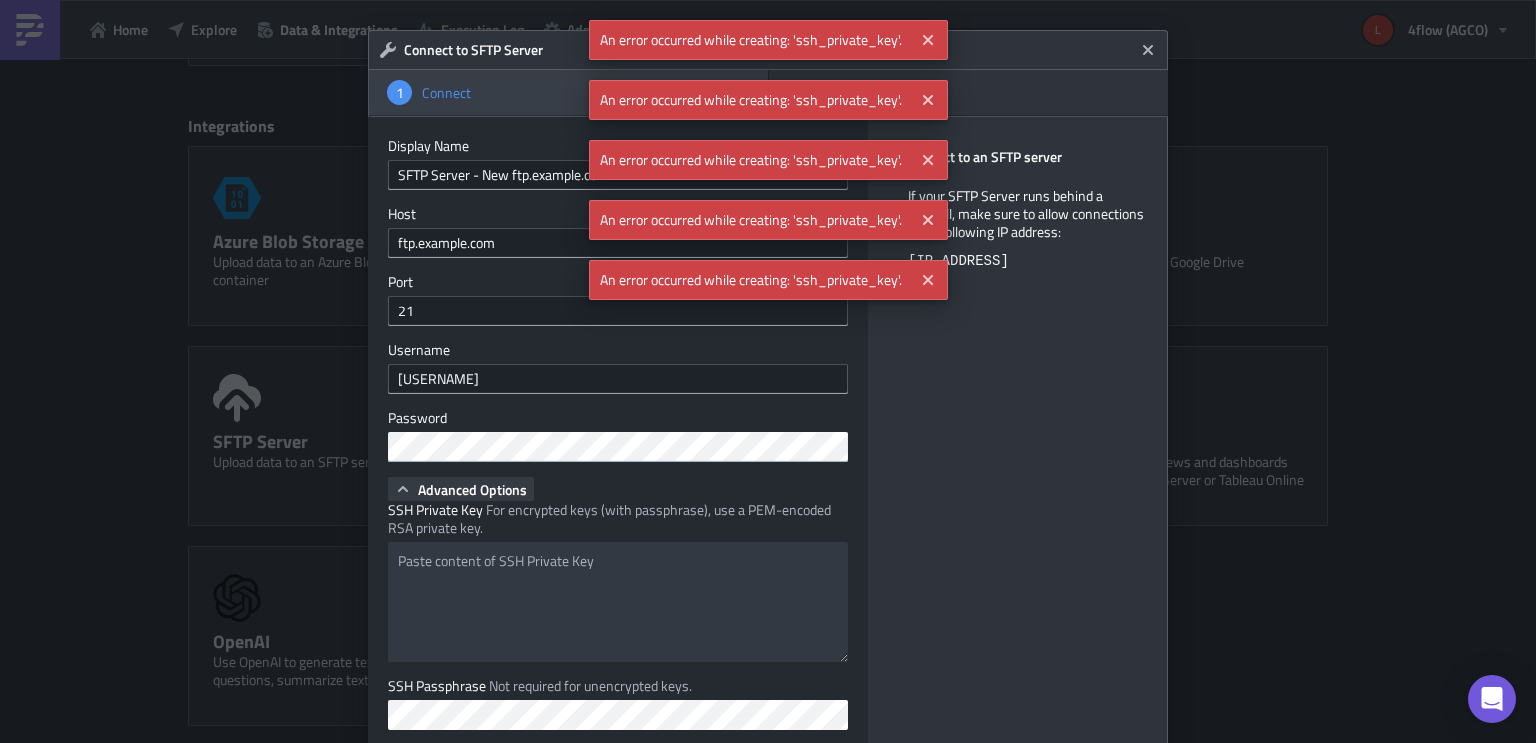 click on "Advanced Options" at bounding box center [461, 489] 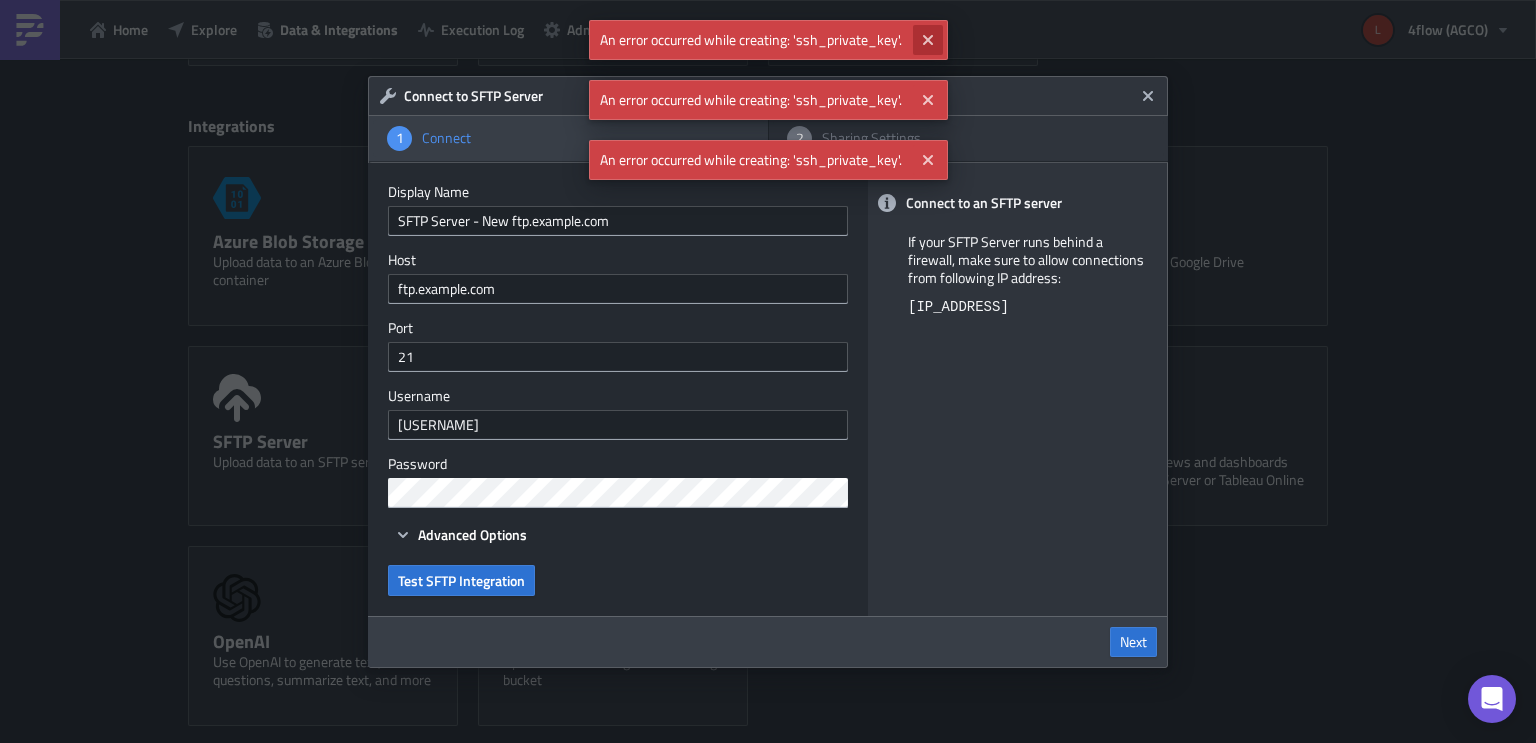 click 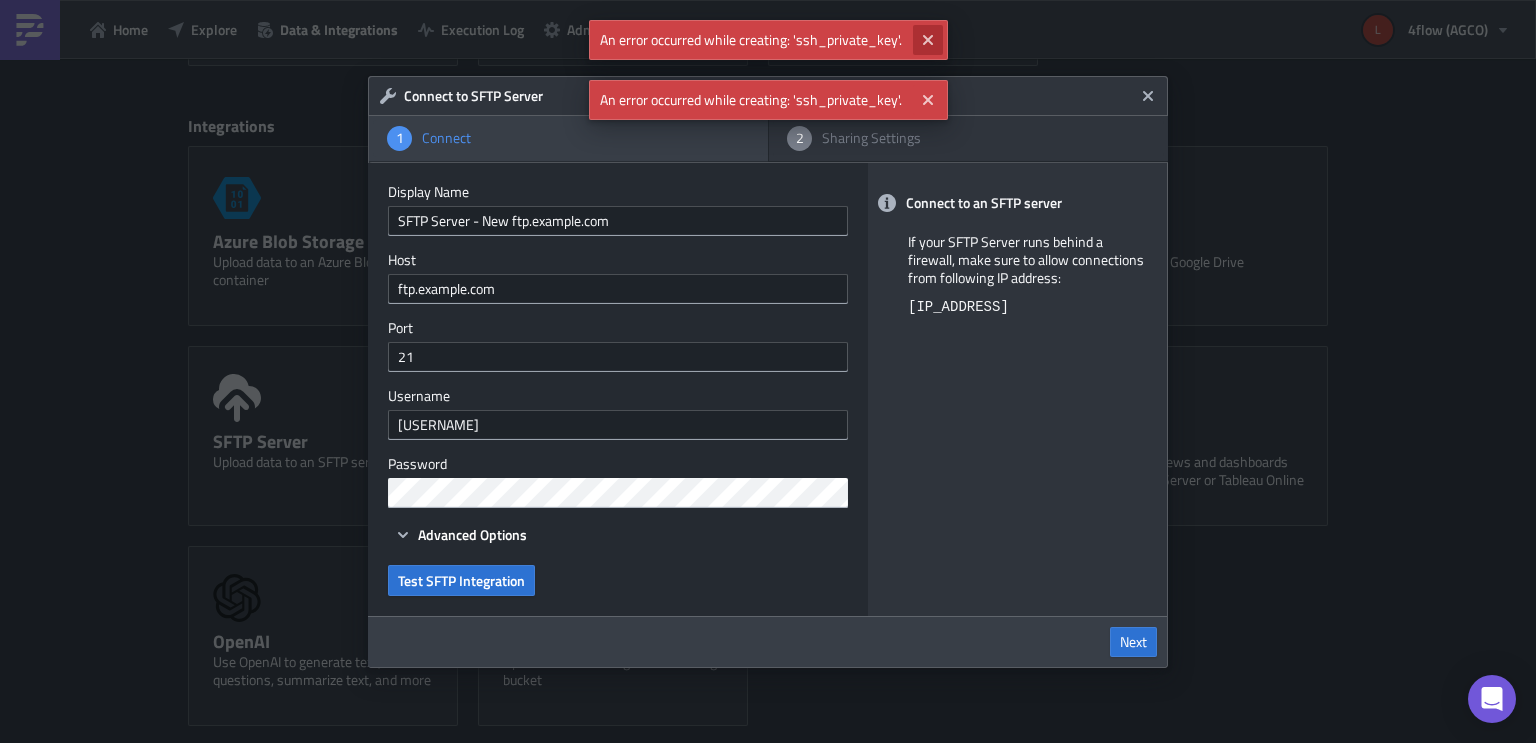 click at bounding box center (928, 40) 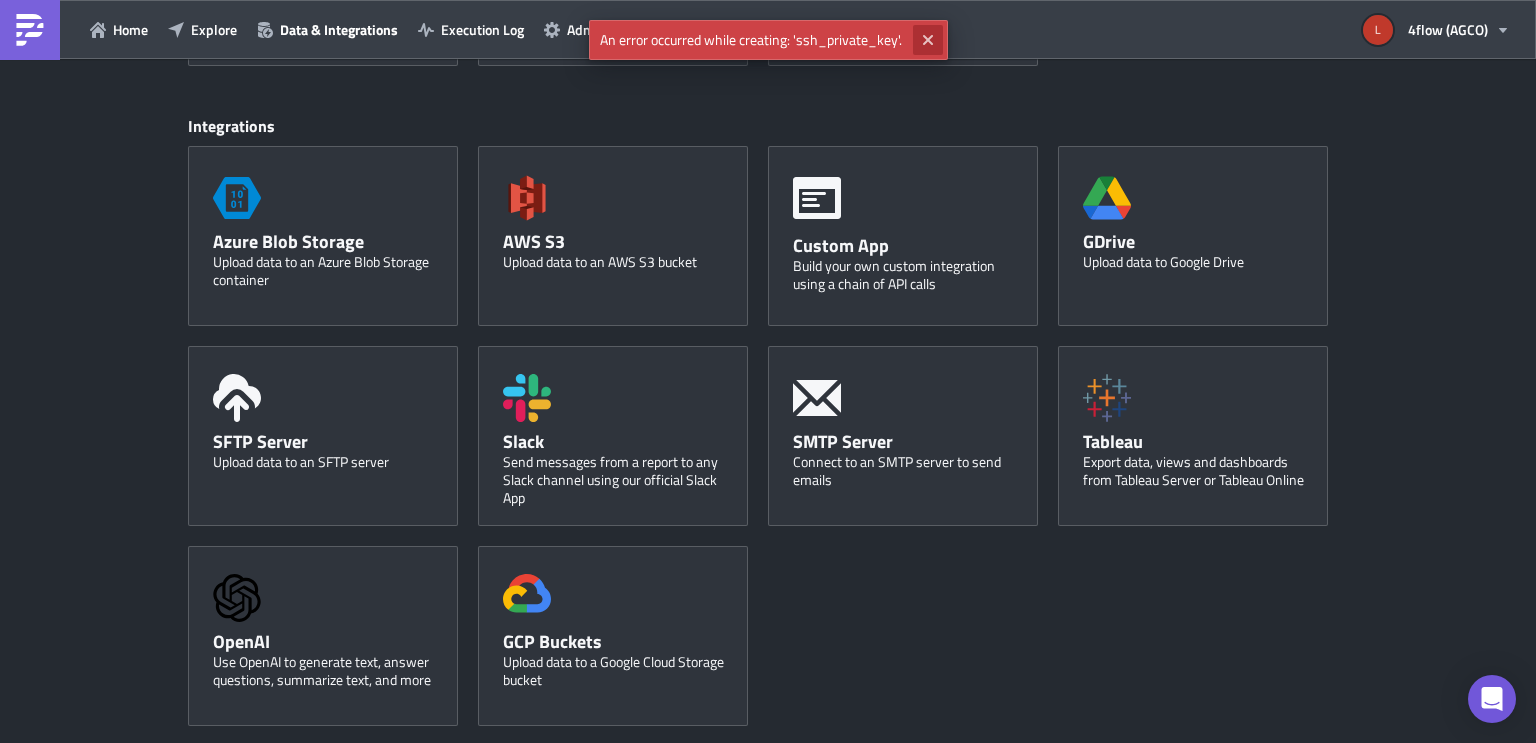click 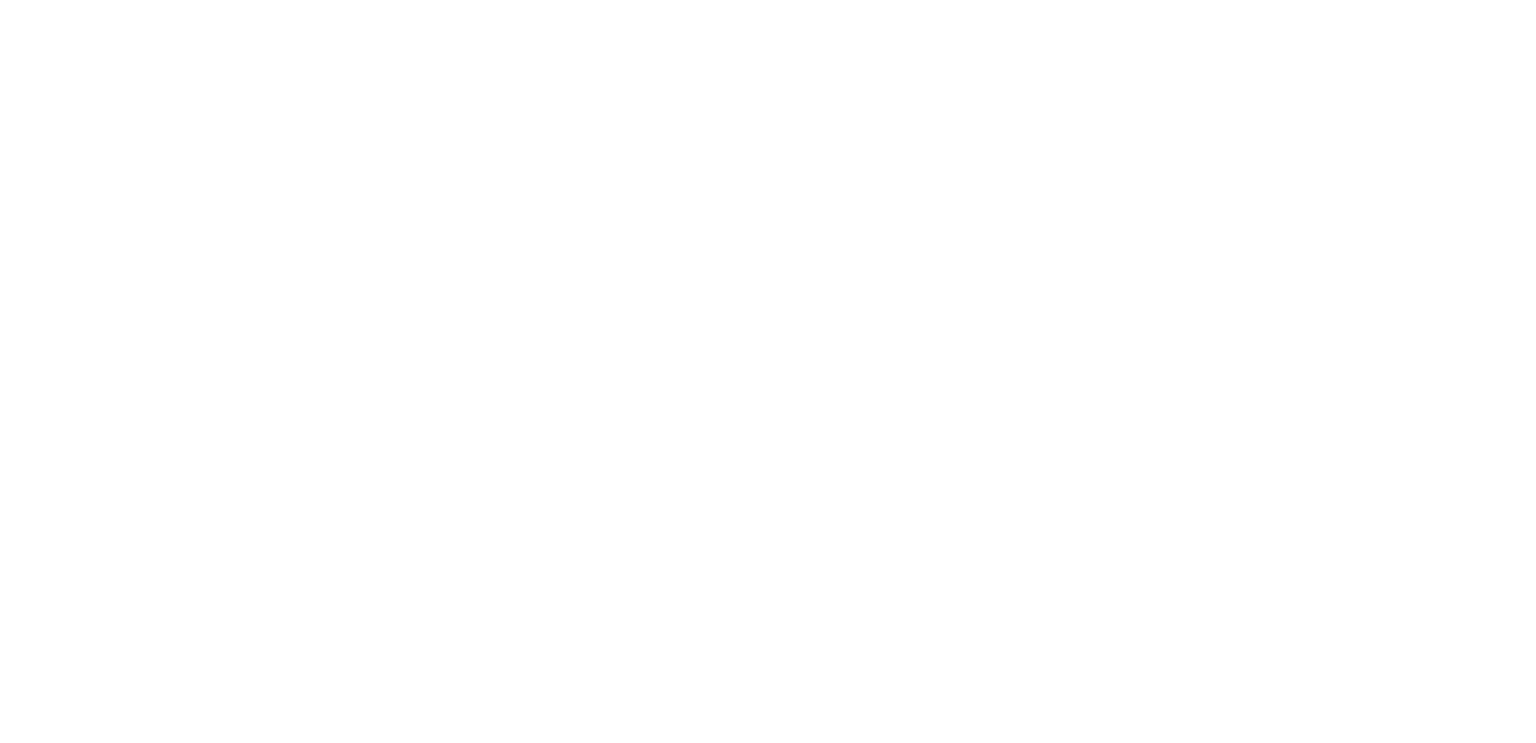 scroll, scrollTop: 0, scrollLeft: 0, axis: both 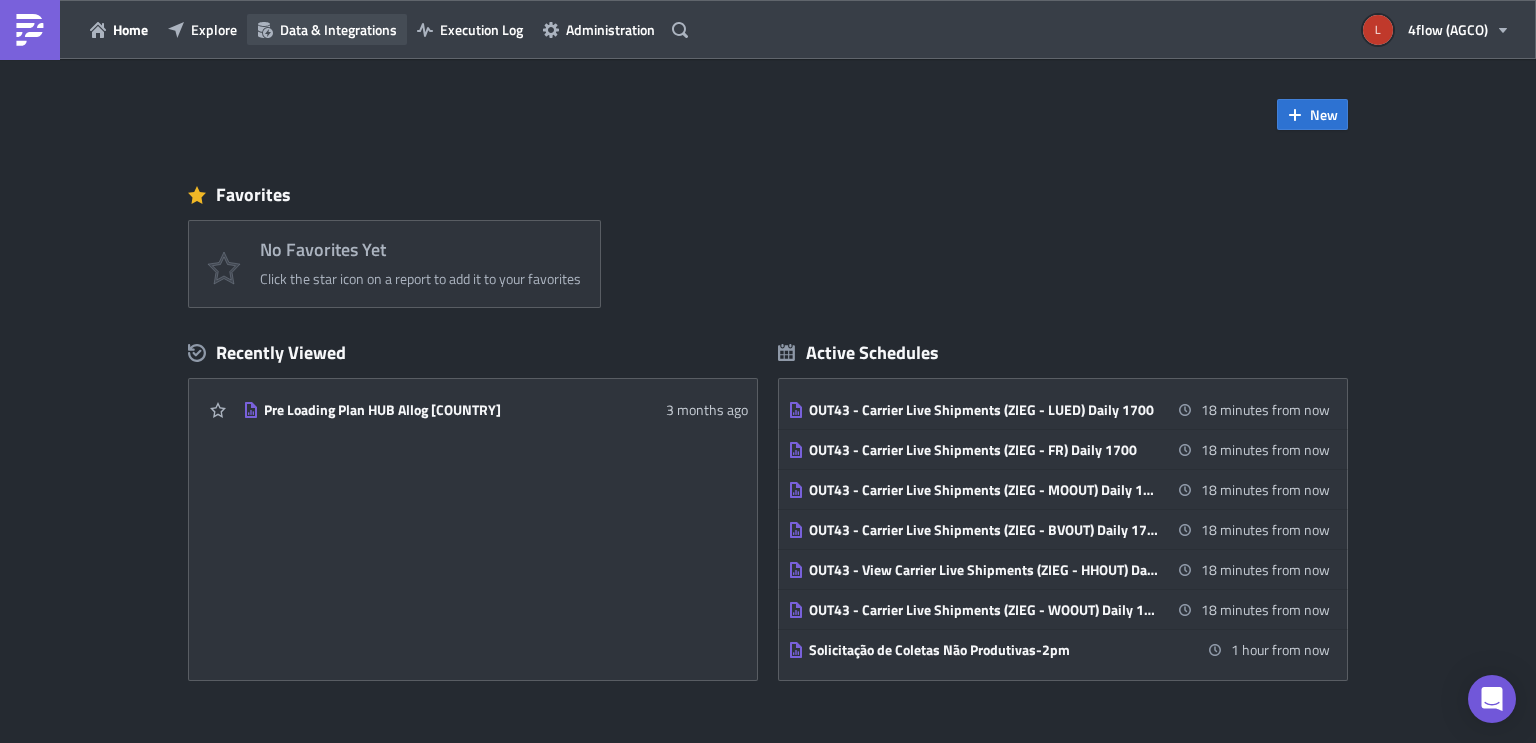 click on "Data & Integrations" at bounding box center (338, 29) 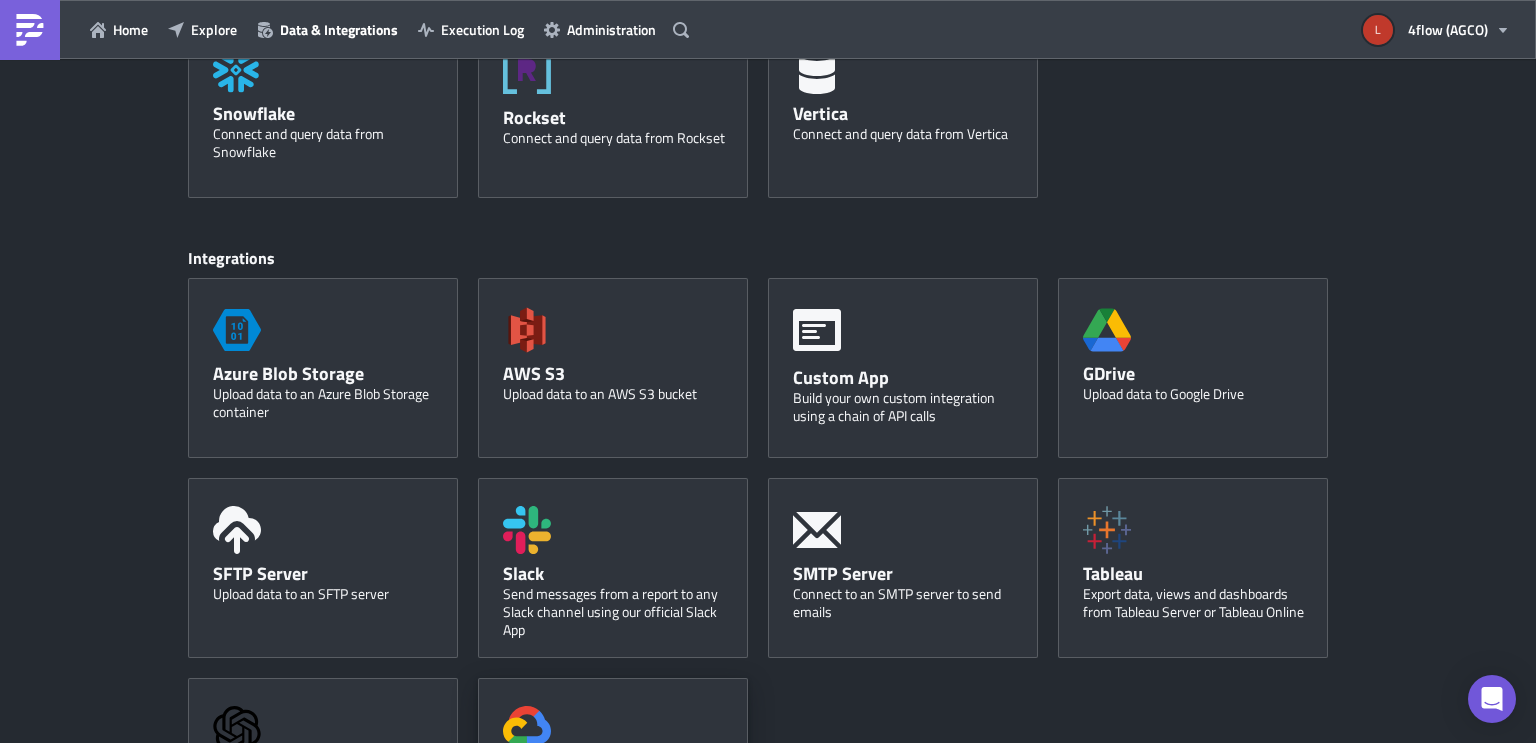 scroll, scrollTop: 884, scrollLeft: 0, axis: vertical 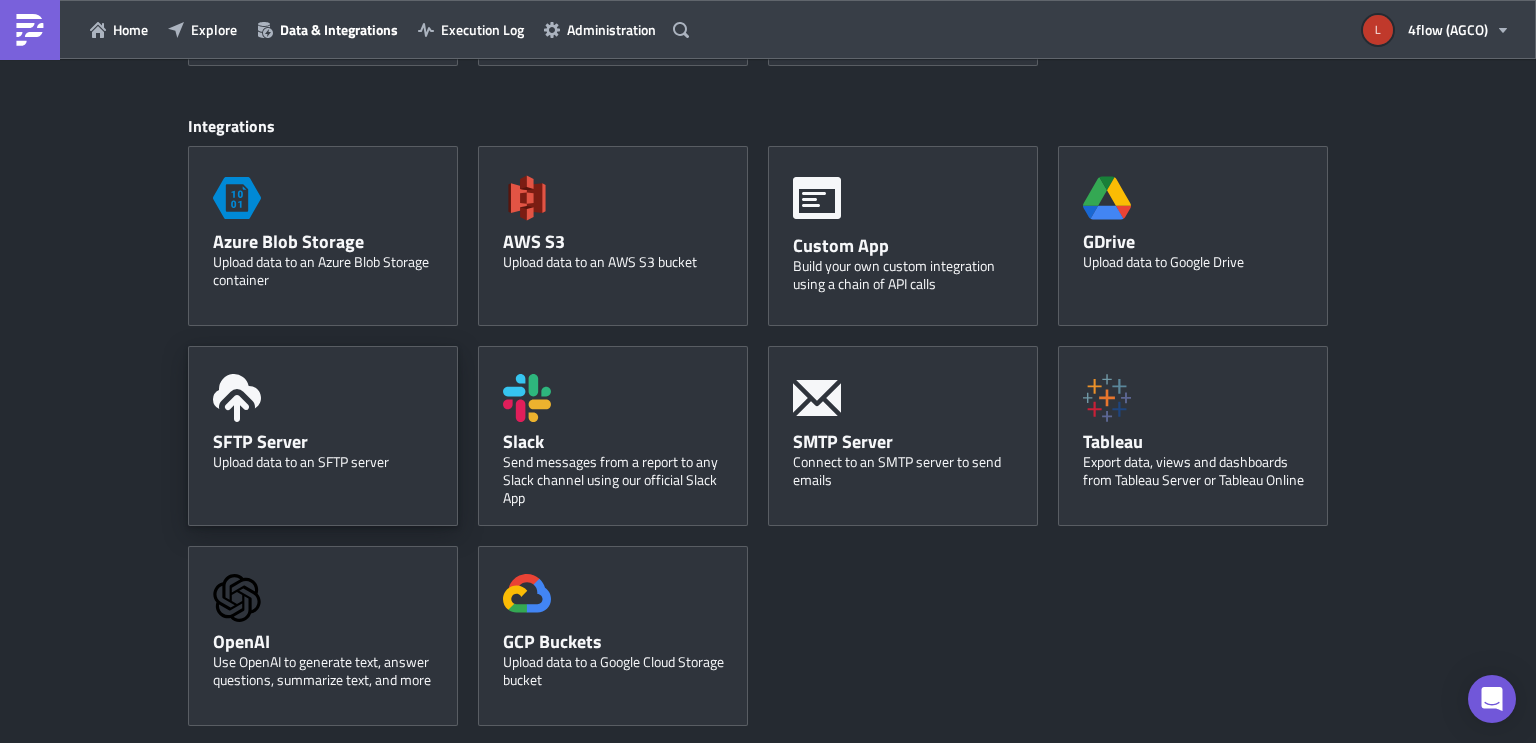 click on "SFTP Server Upload data to an SFTP server" at bounding box center (323, 436) 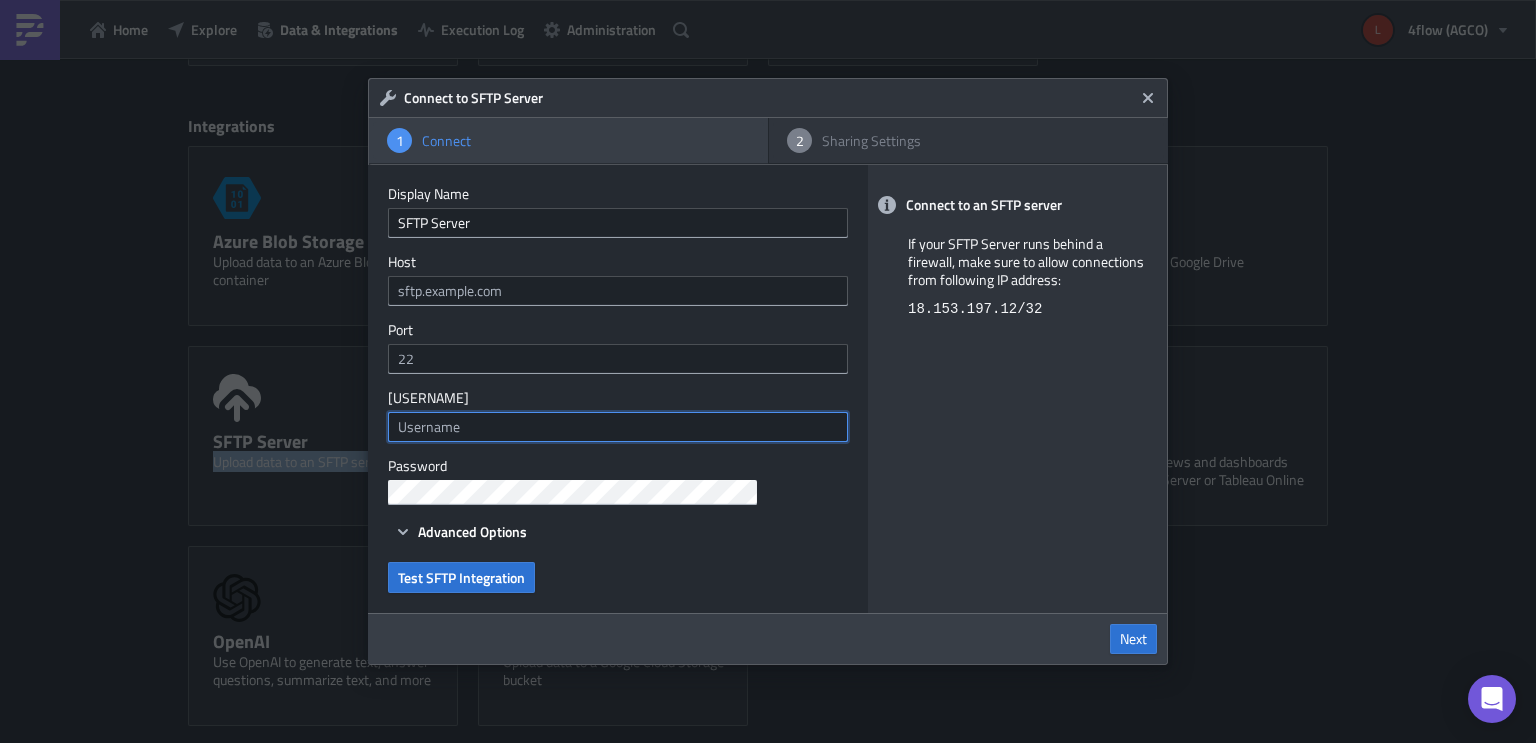 type on "TestingToken" 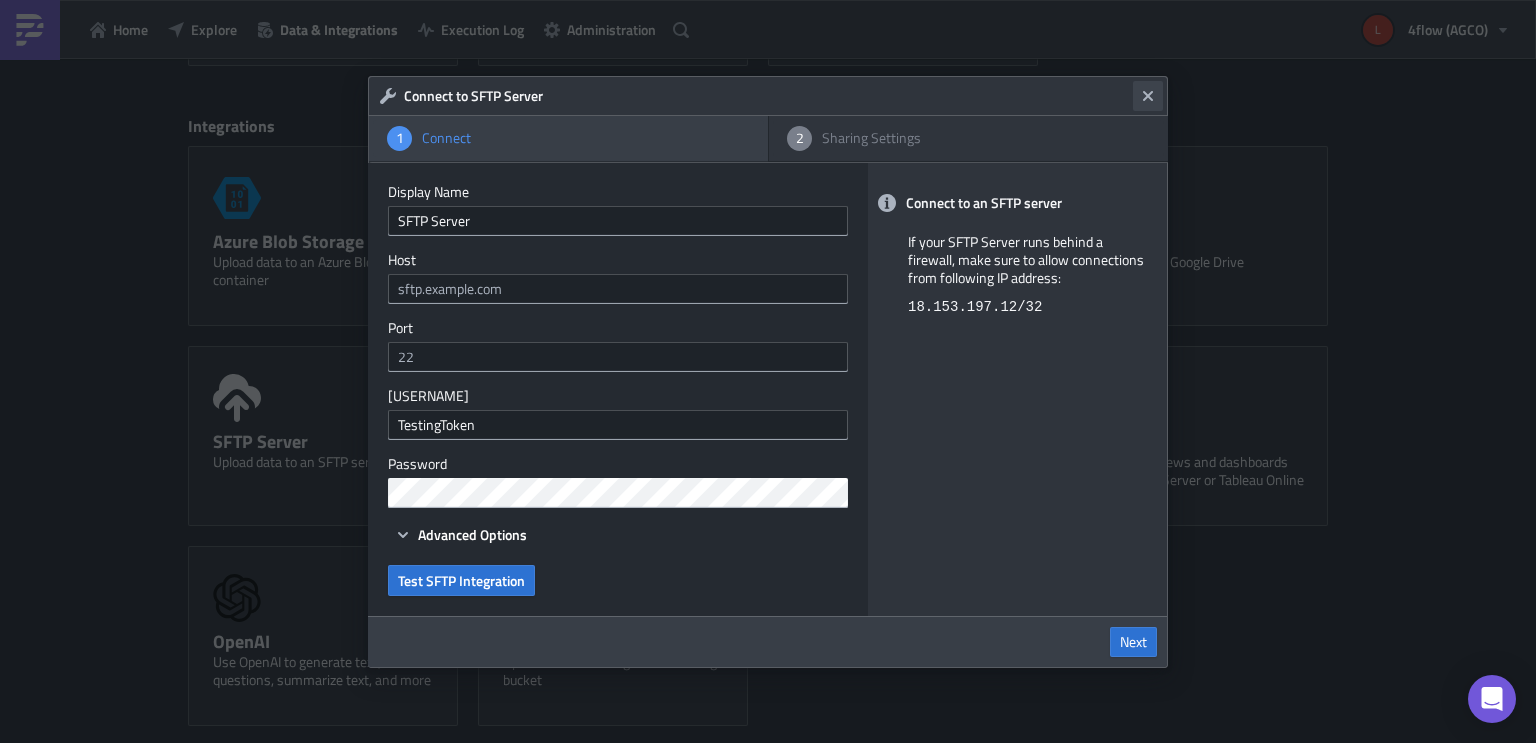click 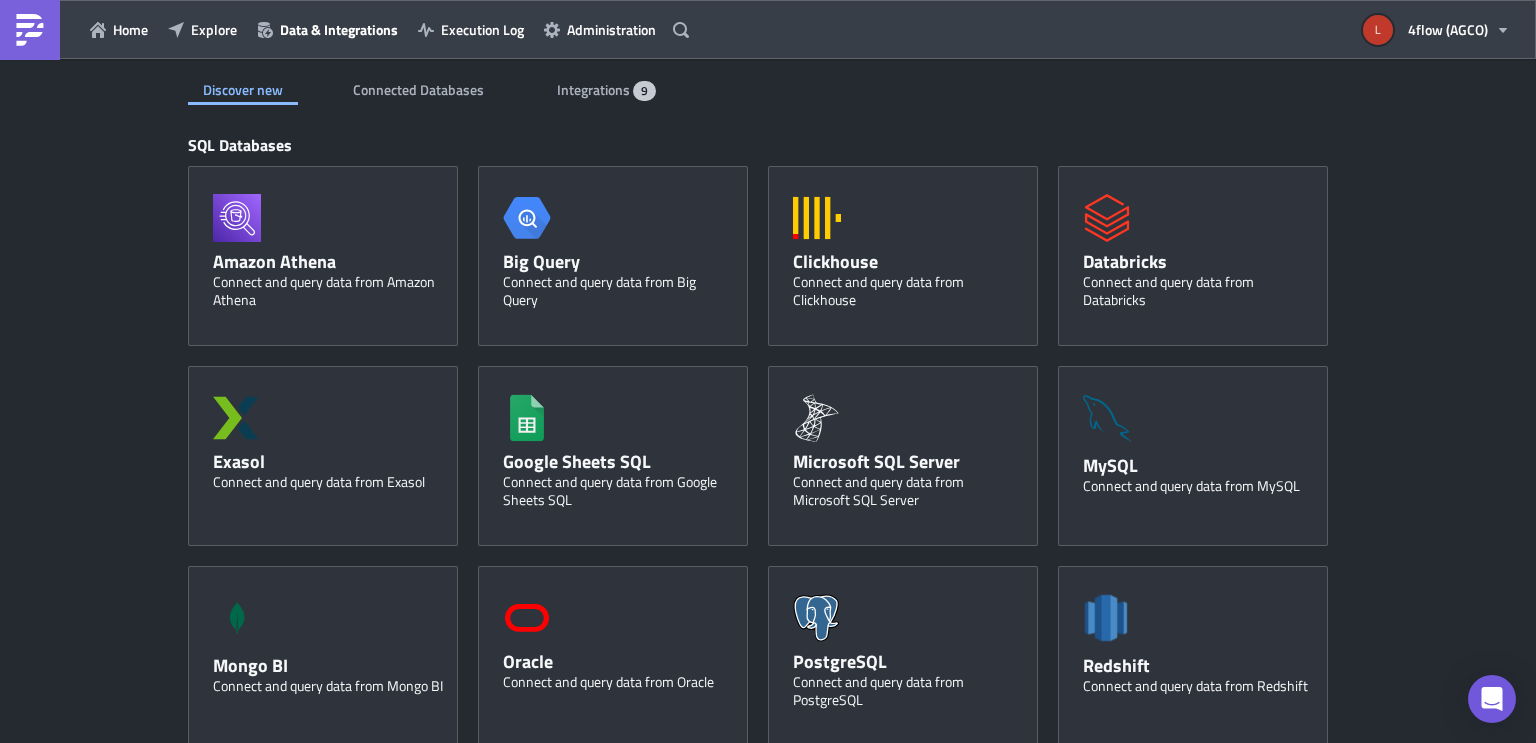 scroll, scrollTop: 0, scrollLeft: 0, axis: both 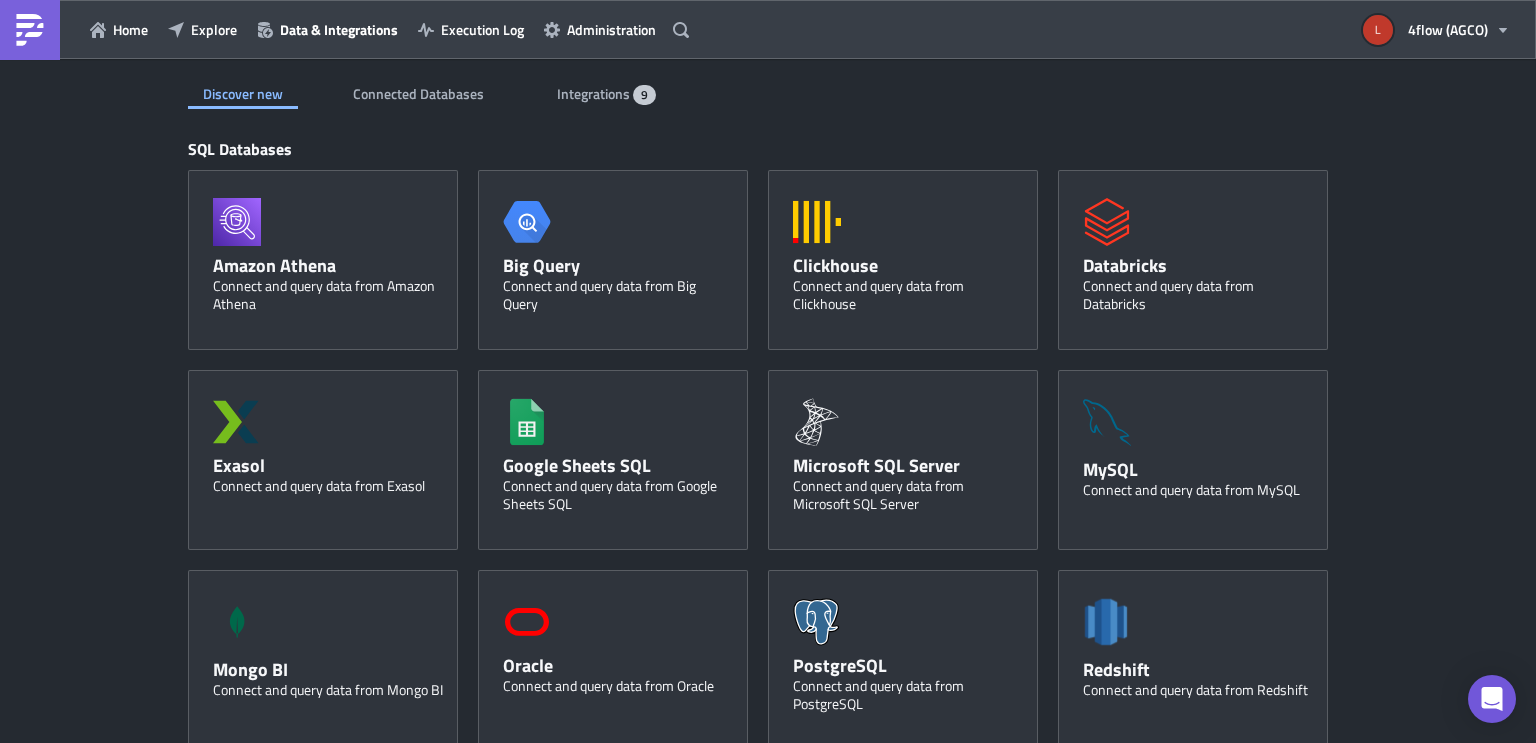 click on "Discover new Connected Databases   Integrations   9 SQL Databases Amazon Athena Connect and query data from Amazon Athena Big Query Connect and query data from Big Query Clickhouse Connect and query data from Clickhouse Databricks Connect and query data from Databricks Exasol Connect and query data from Exasol Sheets-icon Created with Sketch. Google Sheets SQL Connect and query data from Google Sheets SQL Microsoft SQL Server Connect and query data from Microsoft SQL Server MySQL Connect and query data from MySQL Mongo BI Connect and query data from Mongo BI Oracle Connect and query data from Oracle PostgreSQL Connect and query data from PostgreSQL Redshift Connect and query data from Redshift Snowflake Connect and query data from Snowflake Rockset Connect and query data from Rockset Vertica Connect and query data from Vertica Integrations Azure Blob Storage Upload data to an Azure Blob Storage container AWS S3 Upload data to an AWS S3 bucket Custom App GDrive Upload data to Google Drive SFTP Server Slack" at bounding box center (768, 844) 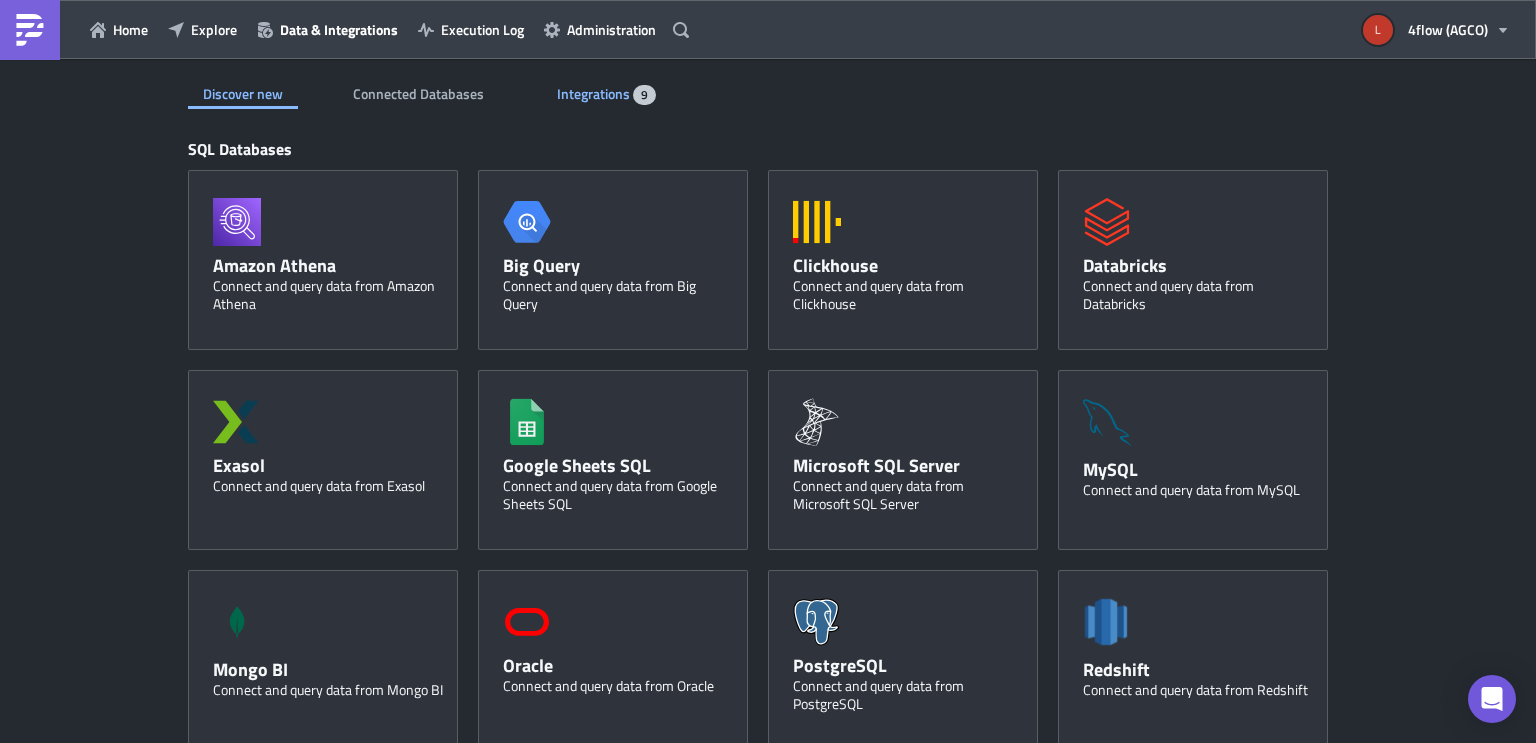 click on "Integrations" at bounding box center [595, 93] 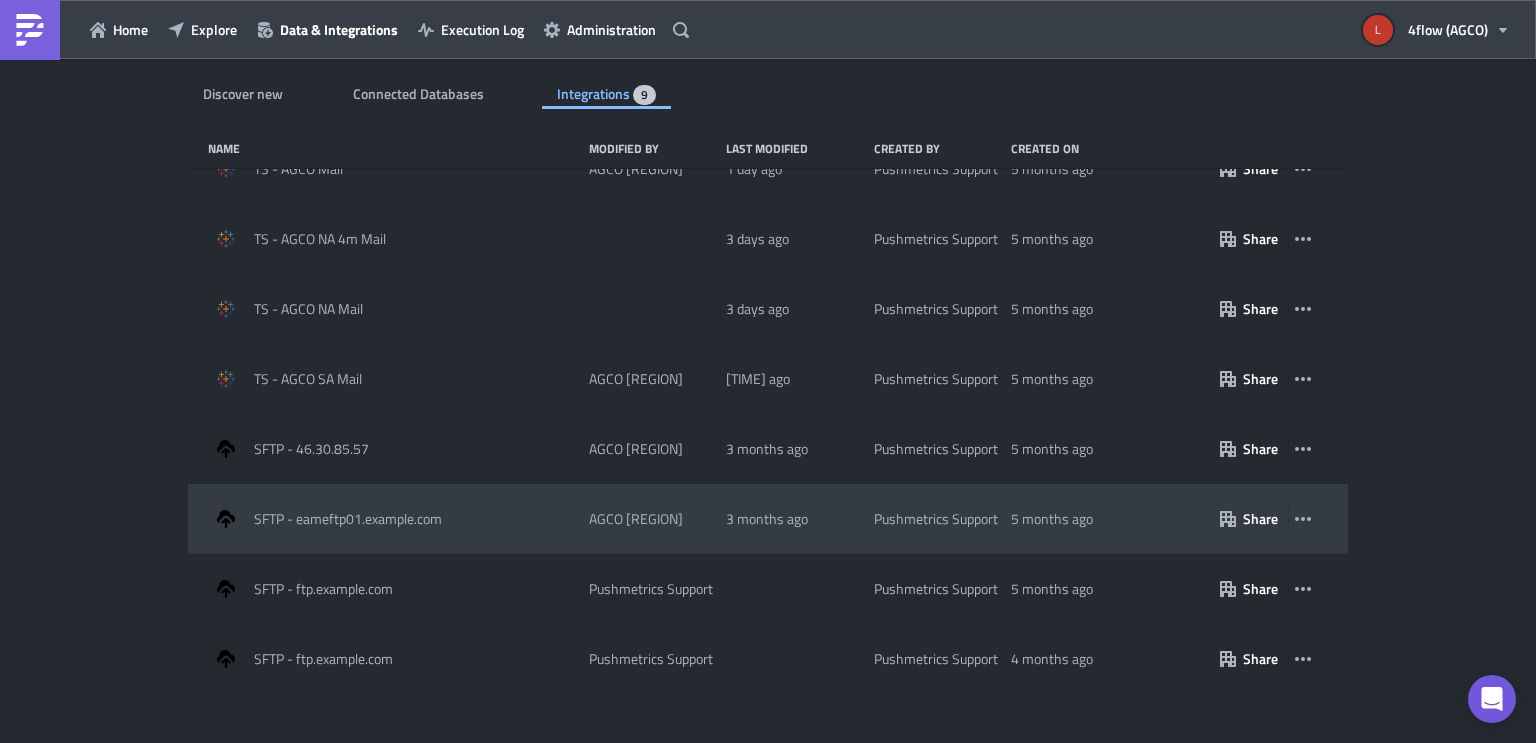 scroll, scrollTop: 84, scrollLeft: 0, axis: vertical 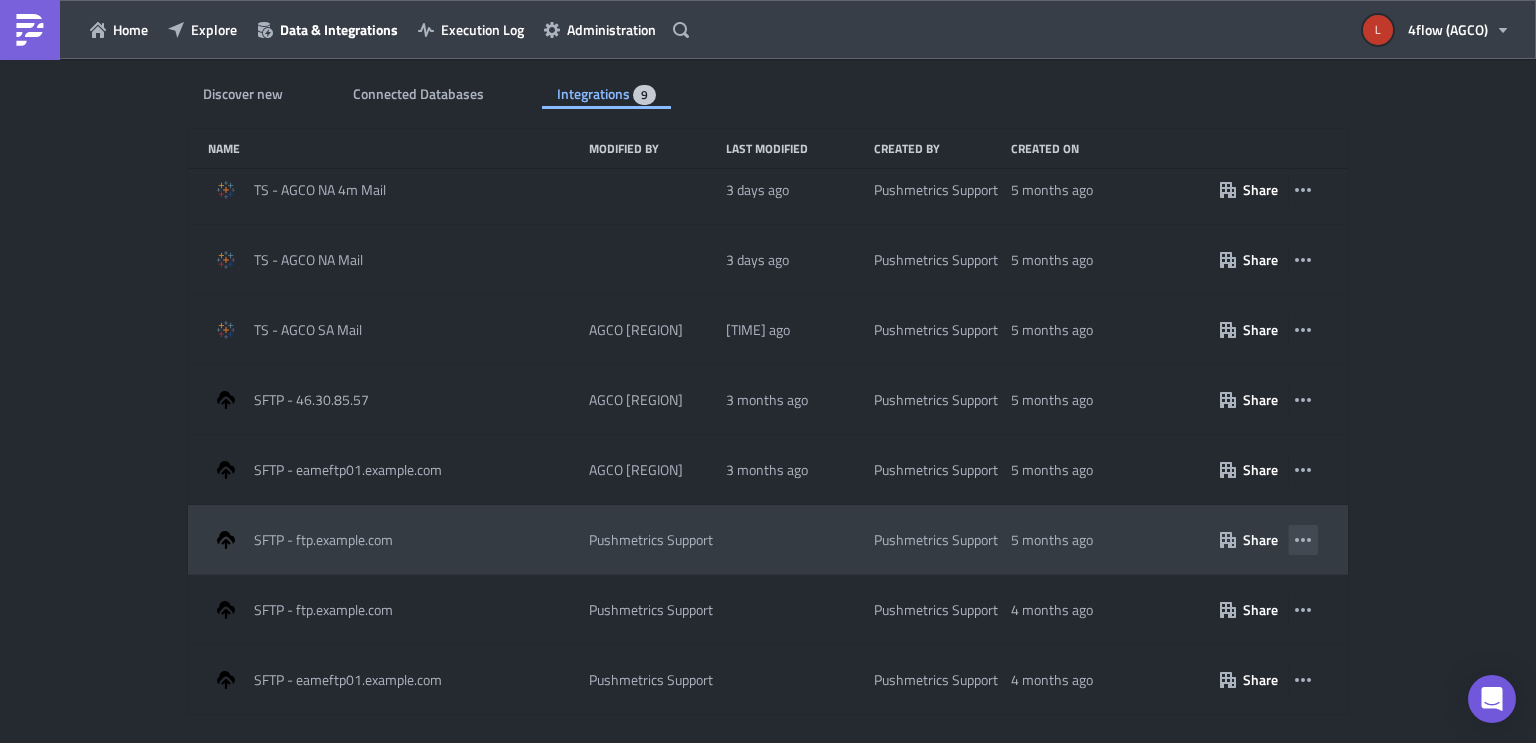 click 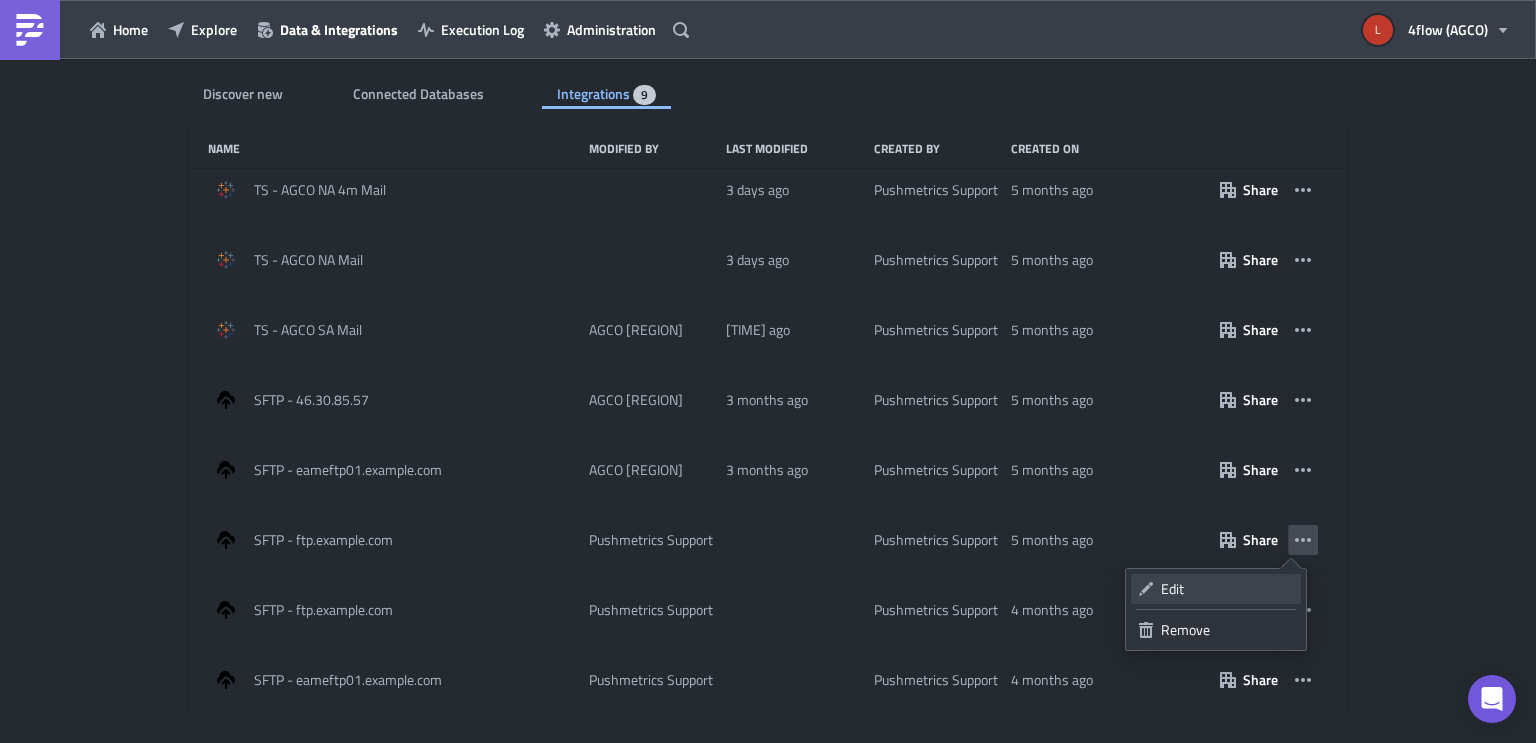 click on "Edit" at bounding box center (1227, 589) 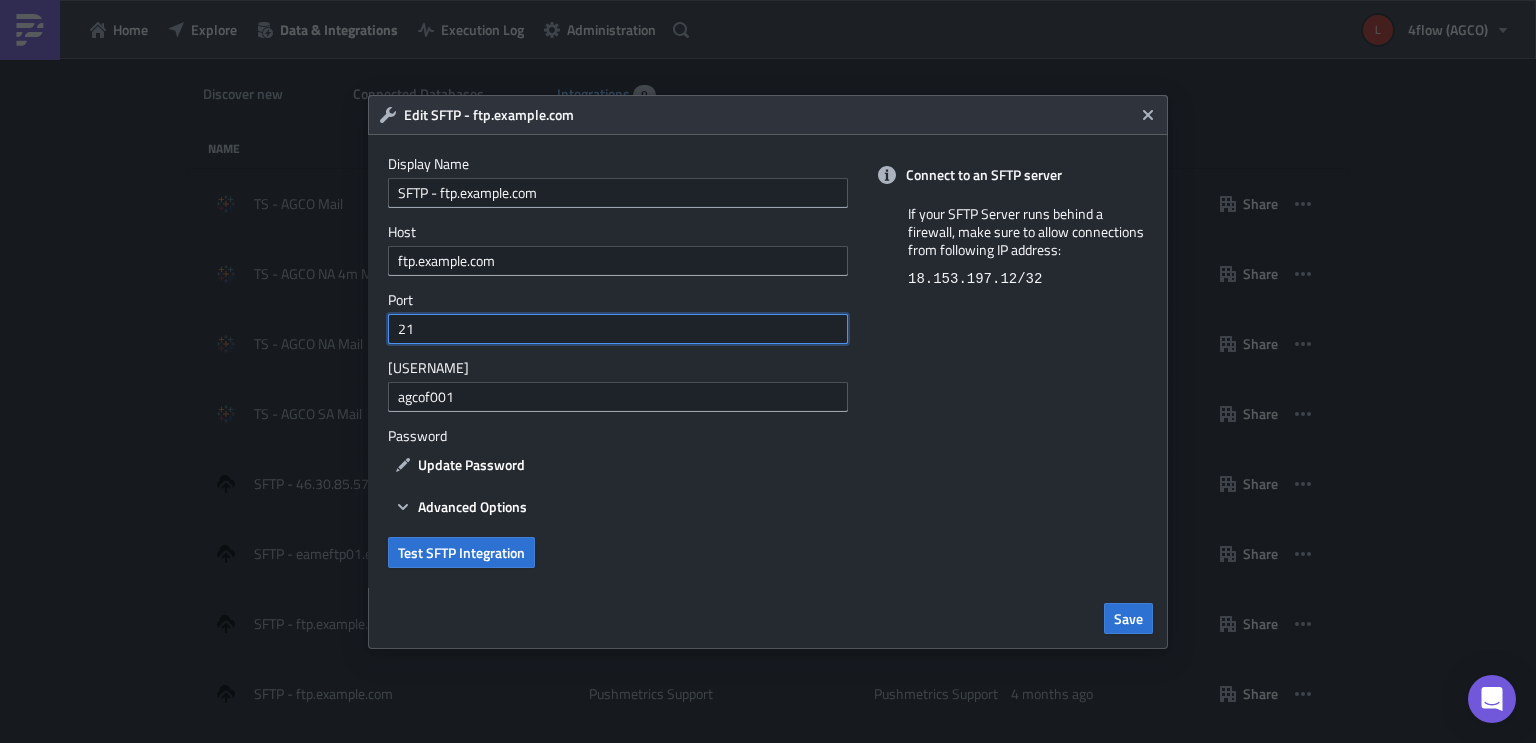click on "21" at bounding box center (618, 329) 